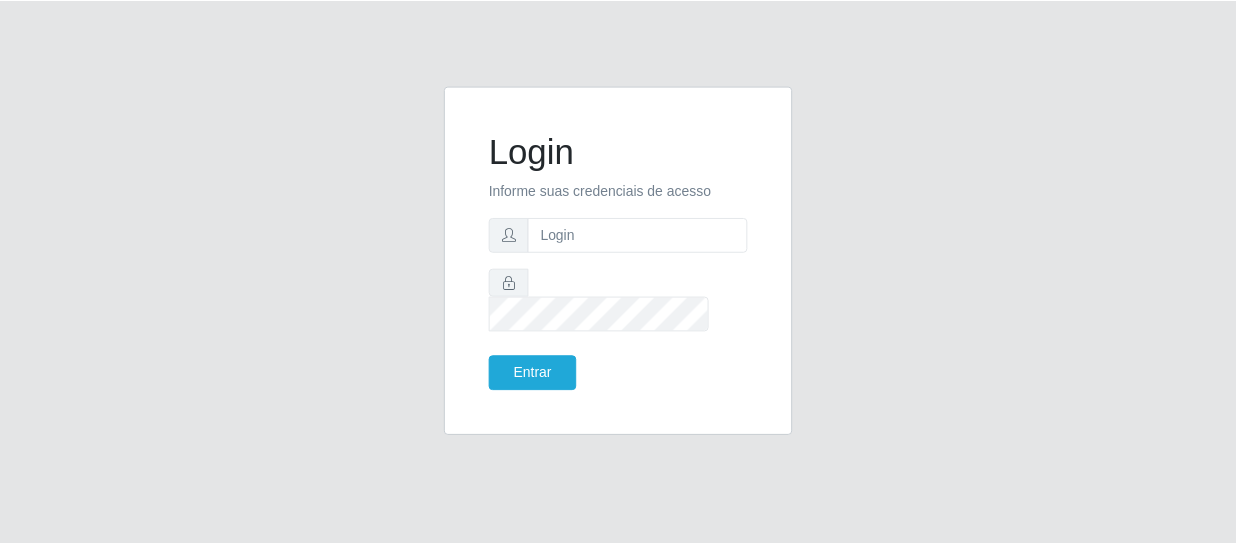 scroll, scrollTop: 0, scrollLeft: 0, axis: both 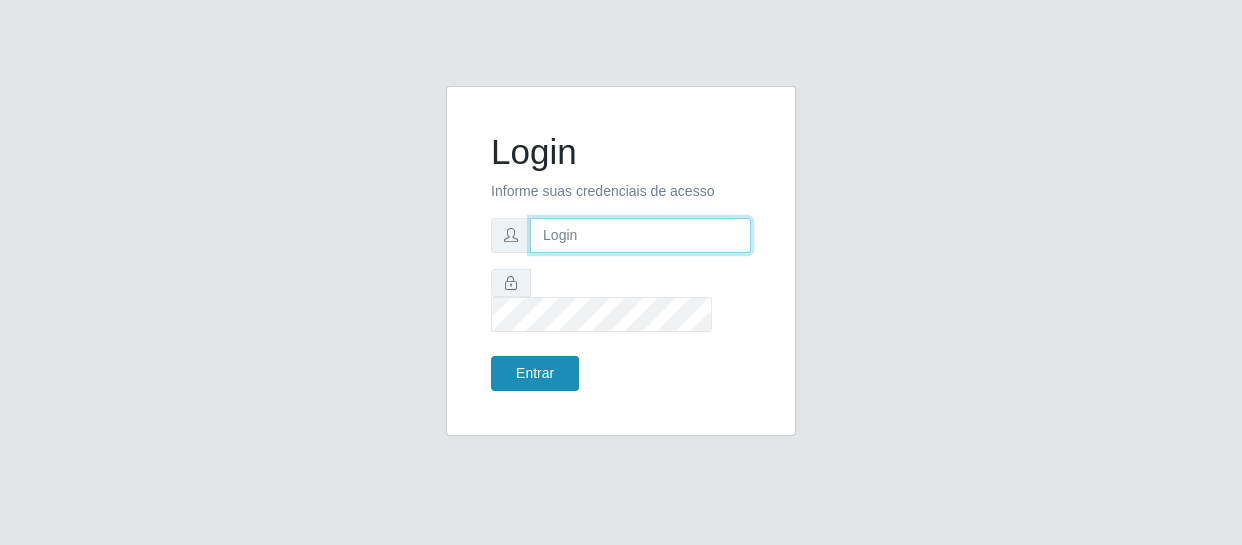 type on "[EMAIL]@[DOMAIN].com.br" 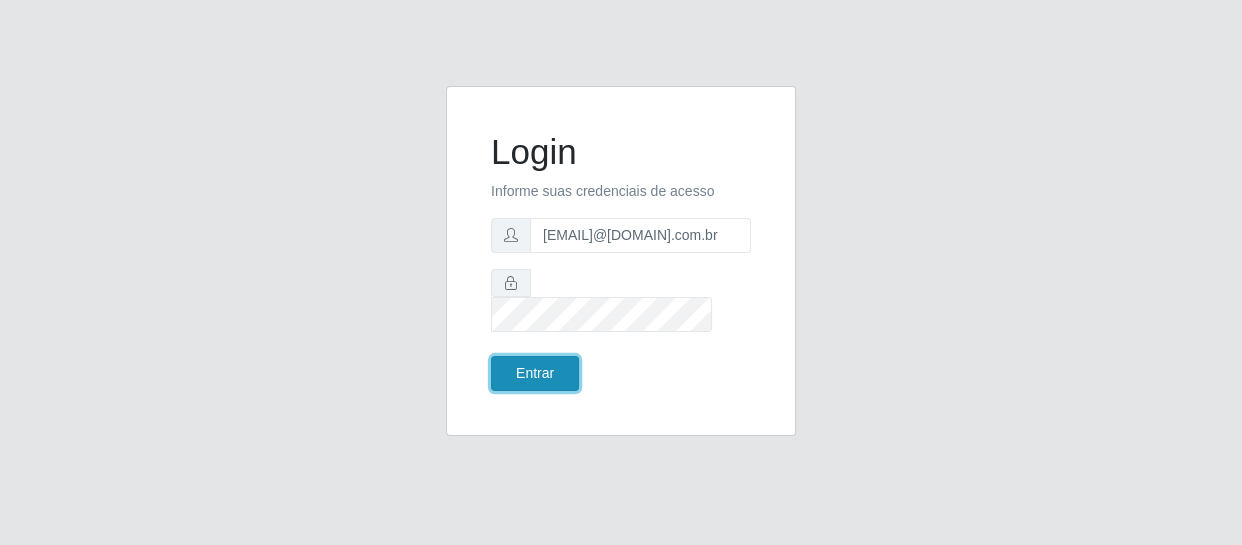 click on "Entrar" at bounding box center (535, 373) 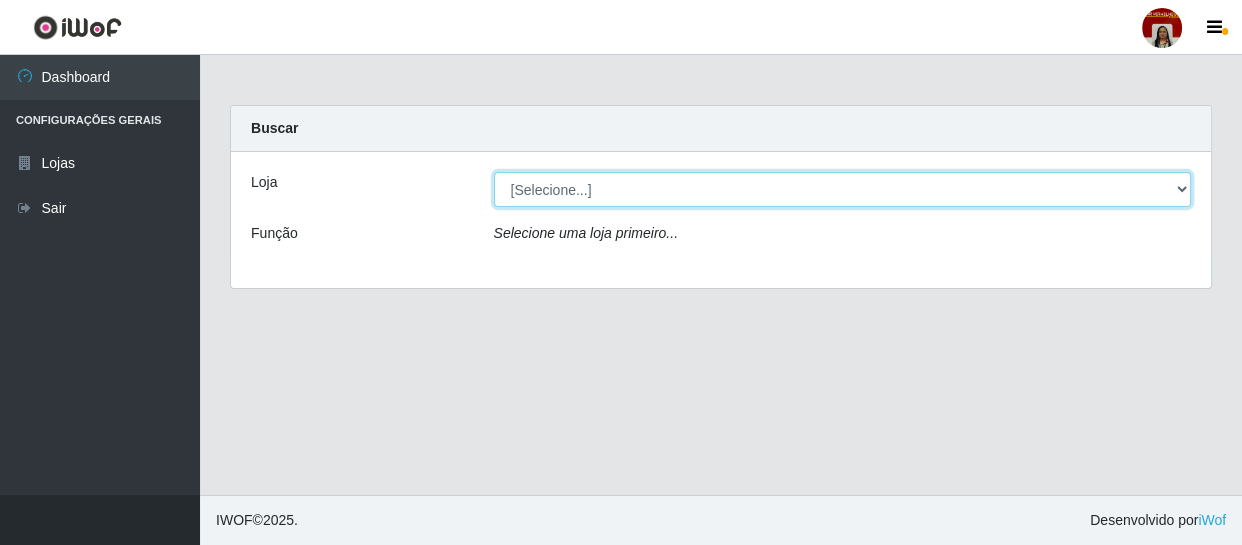 click on "[Selecione...] Mar Vermelho - Loja 04" at bounding box center (843, 189) 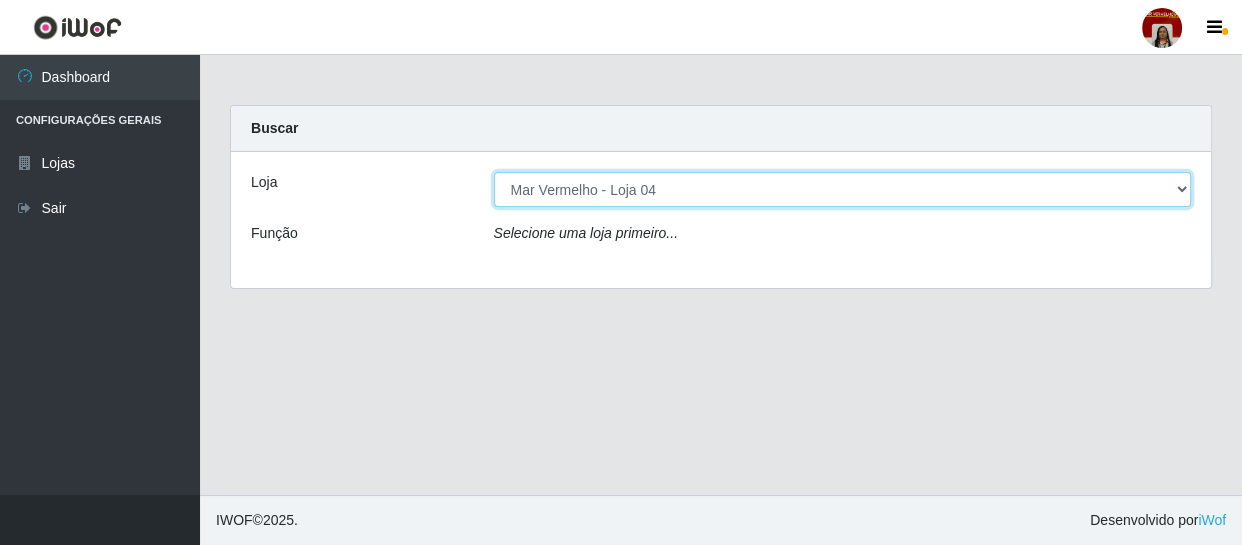 click on "[Selecione...] Mar Vermelho - Loja 04" at bounding box center (843, 189) 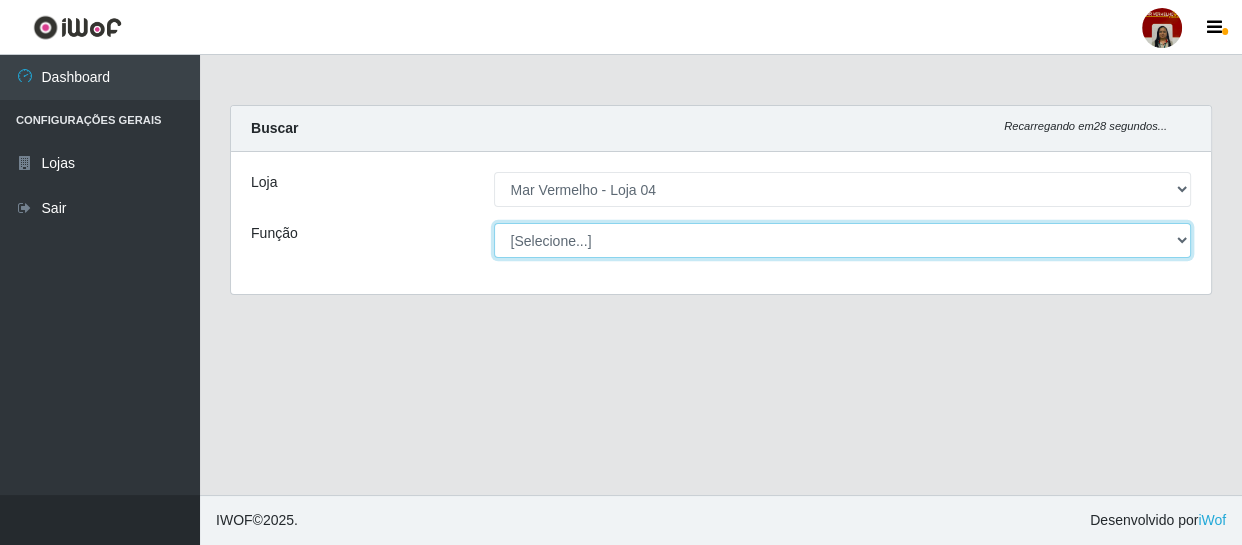 click on "[Selecione...] ASG ASG + ASG ++ Auxiliar de Depósito  Auxiliar de Depósito + Auxiliar de Depósito ++ Auxiliar de Estacionamento Auxiliar de Estacionamento + Auxiliar de Estacionamento ++ Balconista de Frios Balconista de Frios + Balconista de Padaria  Balconista de Padaria + Embalador Embalador + Embalador ++ Operador de Caixa Operador de Caixa + Operador de Caixa ++ Repositor  Repositor + Repositor ++ Repositor de Frios Repositor de Frios + Repositor de Frios ++ Repositor de Hortifruti Repositor de Hortifruti + Repositor de Hortifruti ++" at bounding box center [843, 240] 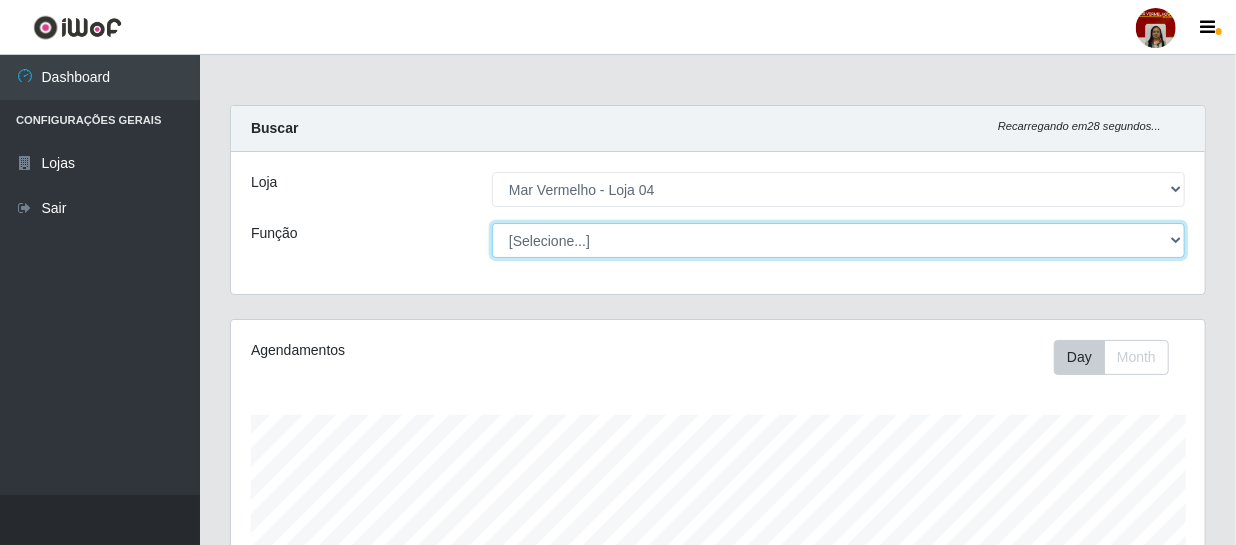scroll, scrollTop: 999585, scrollLeft: 999025, axis: both 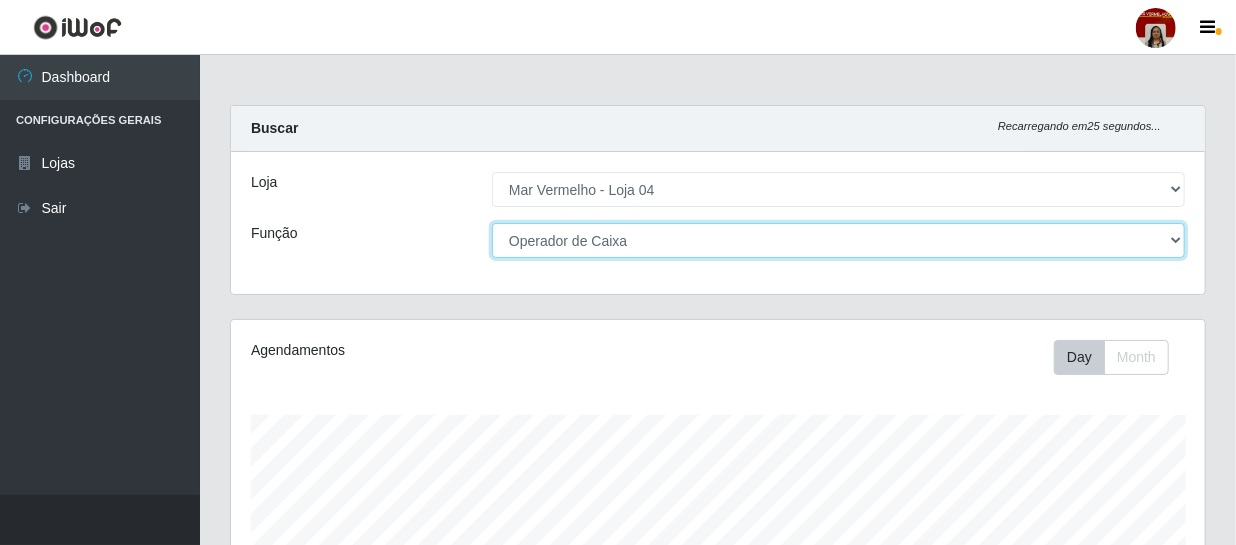 click on "[Selecione...] ASG ASG + ASG ++ Auxiliar de Depósito  Auxiliar de Depósito + Auxiliar de Depósito ++ Auxiliar de Estacionamento Auxiliar de Estacionamento + Auxiliar de Estacionamento ++ Balconista de Frios Balconista de Frios + Balconista de Padaria  Balconista de Padaria + Embalador Embalador + Embalador ++ Operador de Caixa Operador de Caixa + Operador de Caixa ++ Repositor  Repositor + Repositor ++ Repositor de Frios Repositor de Frios + Repositor de Frios ++ Repositor de Hortifruti Repositor de Hortifruti + Repositor de Hortifruti ++" at bounding box center (838, 240) 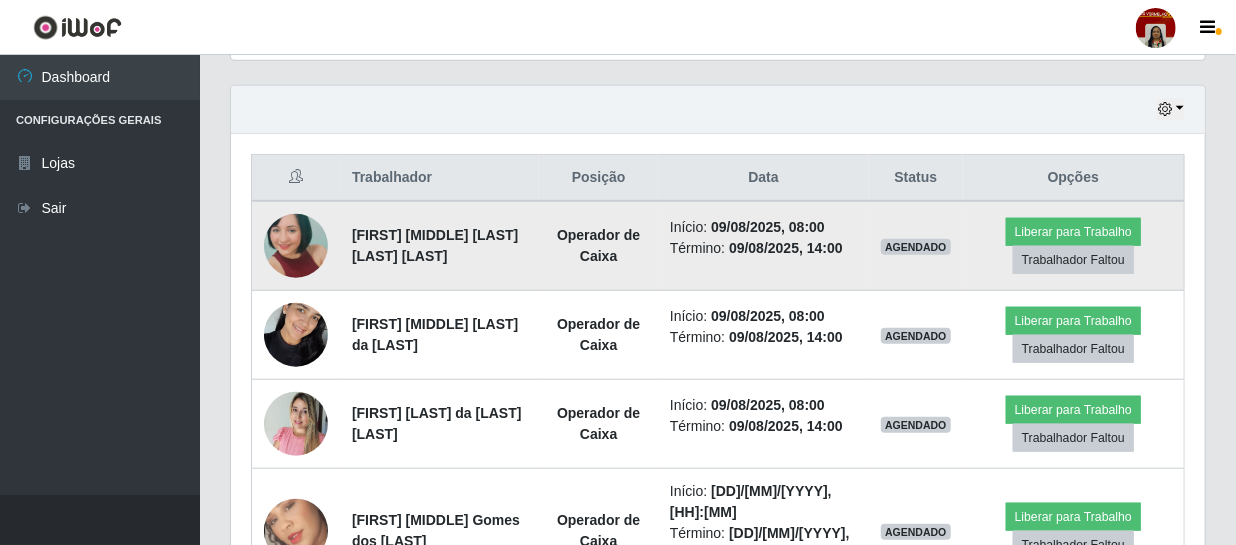 scroll, scrollTop: 727, scrollLeft: 0, axis: vertical 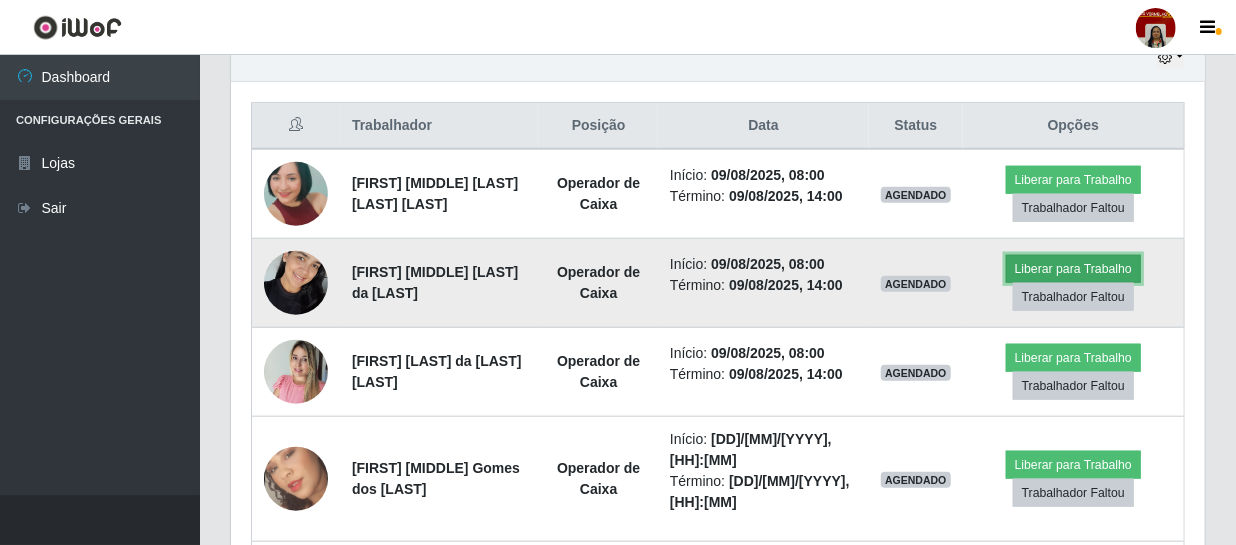 click on "Liberar para Trabalho" at bounding box center [1073, 269] 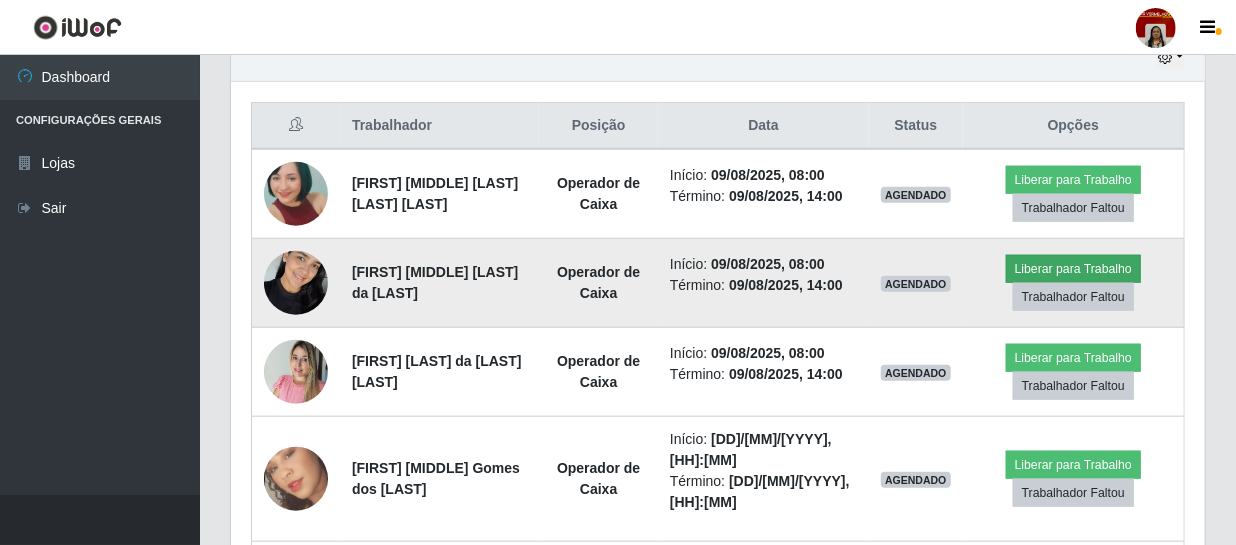 scroll, scrollTop: 999585, scrollLeft: 999033, axis: both 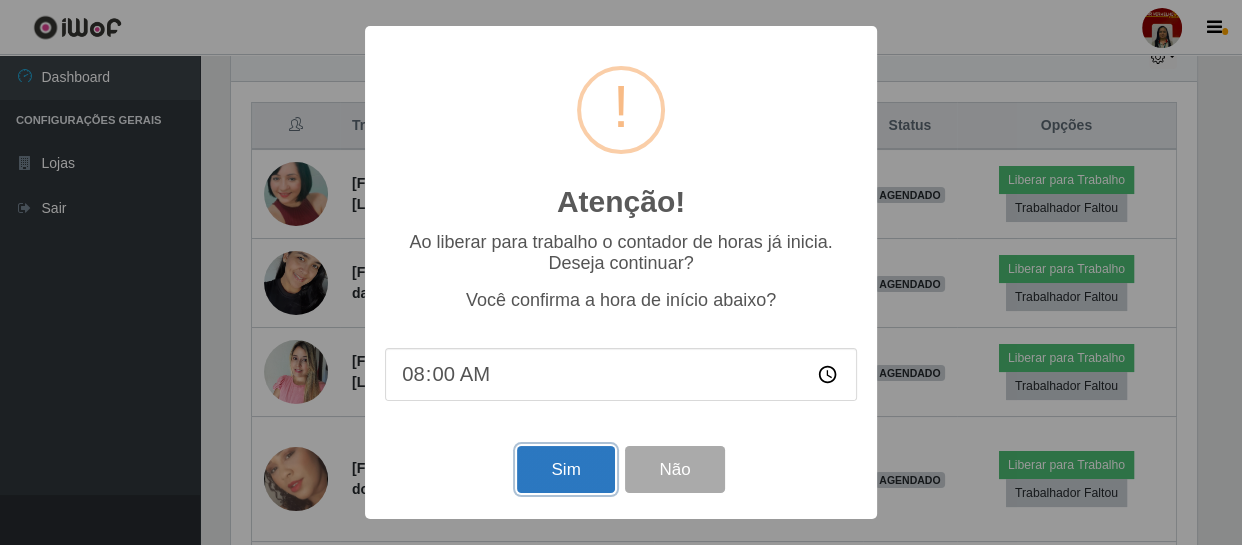 click on "Sim" at bounding box center [565, 469] 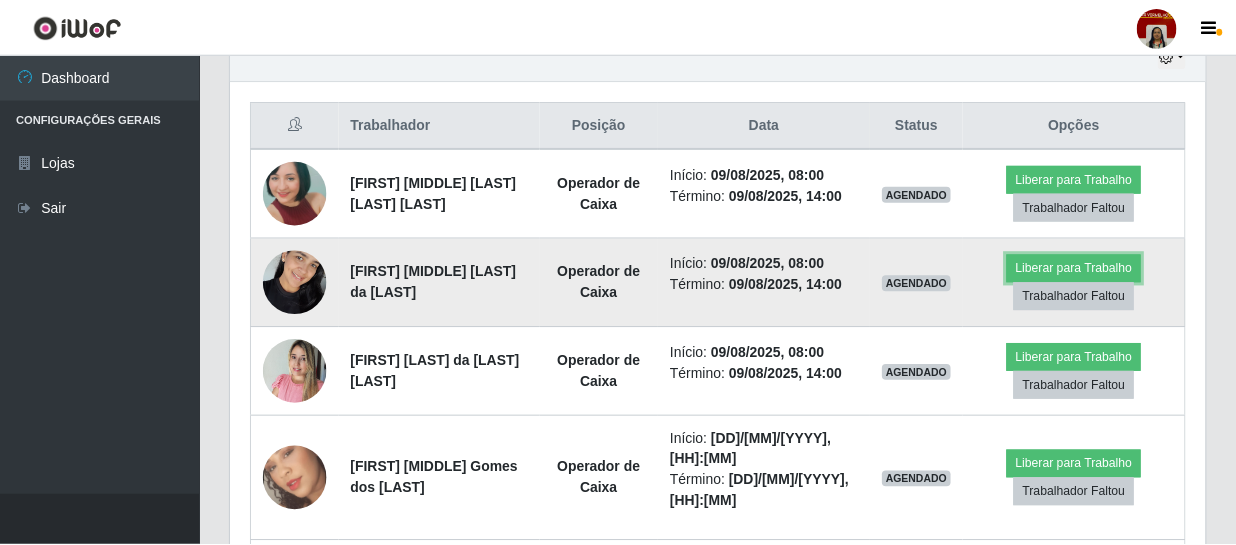 scroll, scrollTop: 999585, scrollLeft: 999025, axis: both 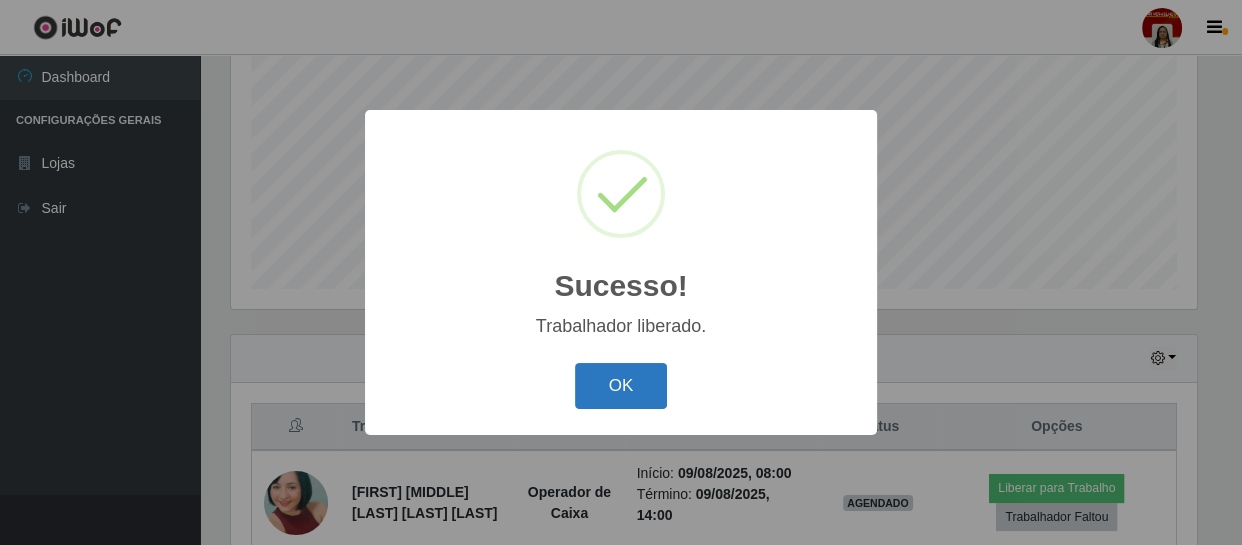 click on "OK" at bounding box center [621, 386] 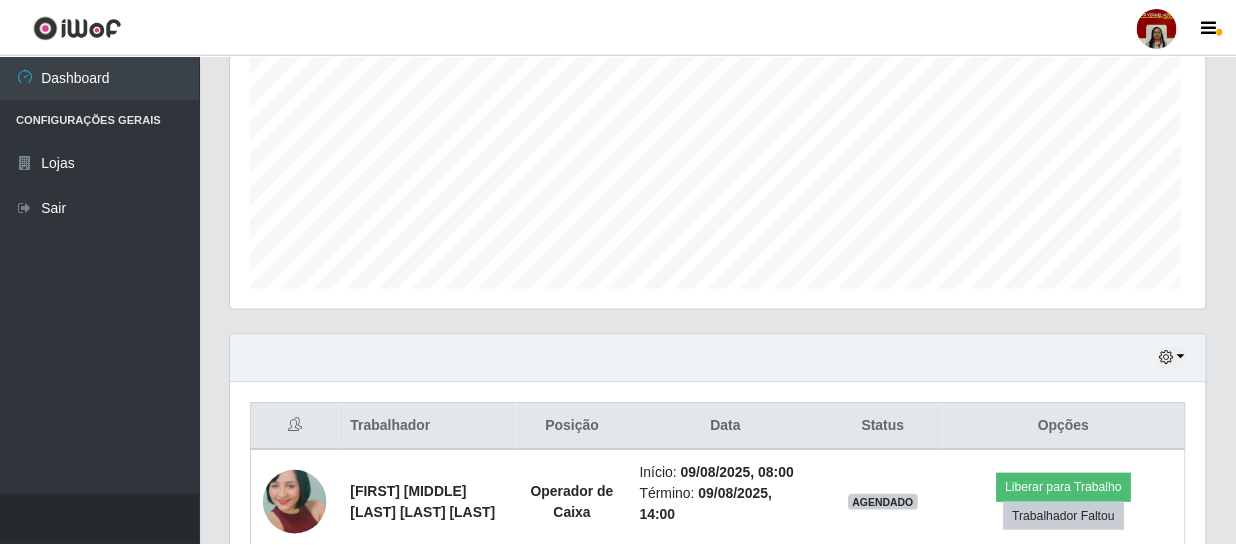 scroll, scrollTop: 999585, scrollLeft: 999025, axis: both 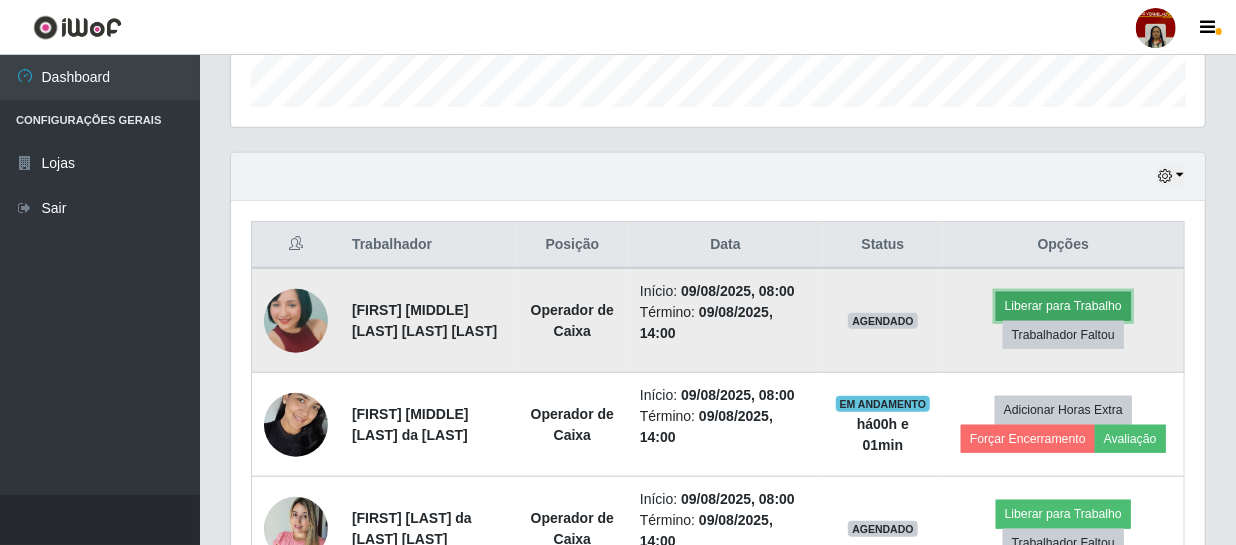 click on "Liberar para Trabalho" at bounding box center (1063, 306) 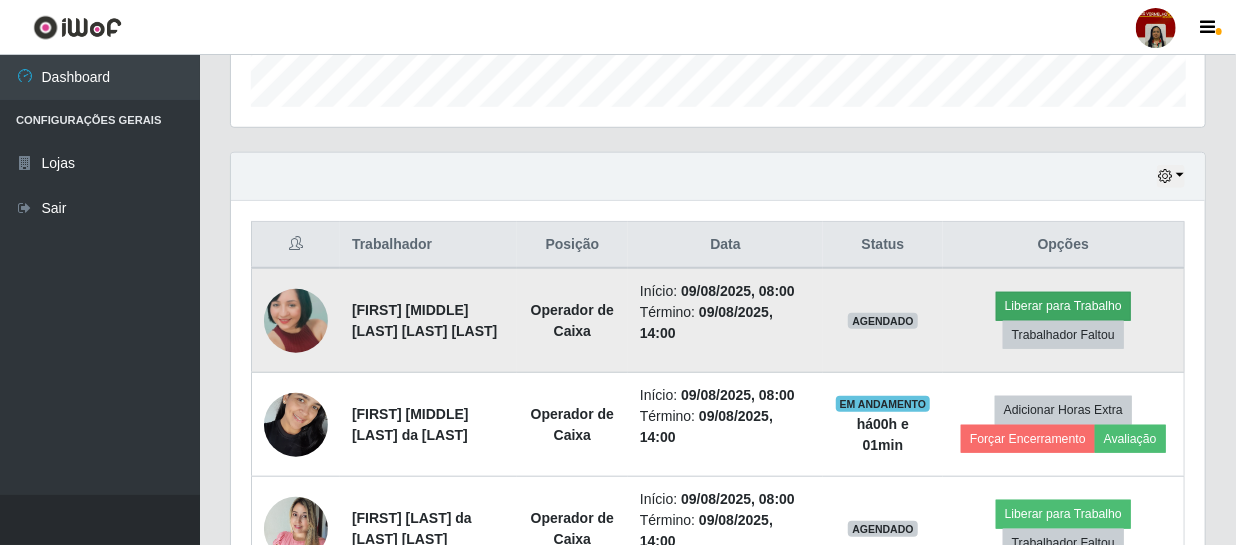 scroll, scrollTop: 999585, scrollLeft: 999033, axis: both 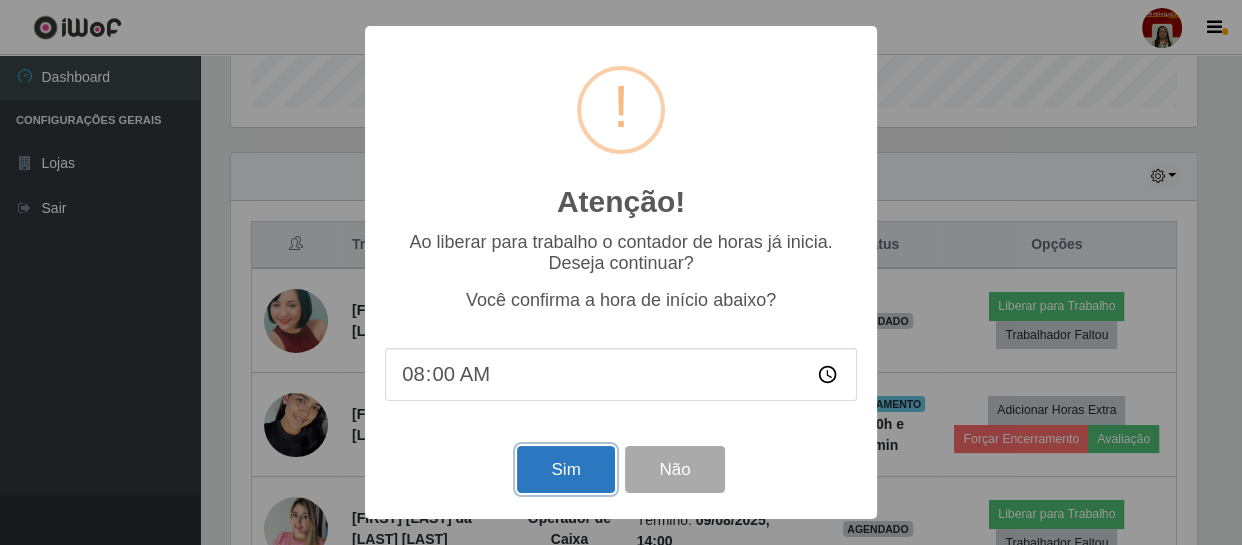click on "Sim" at bounding box center [565, 469] 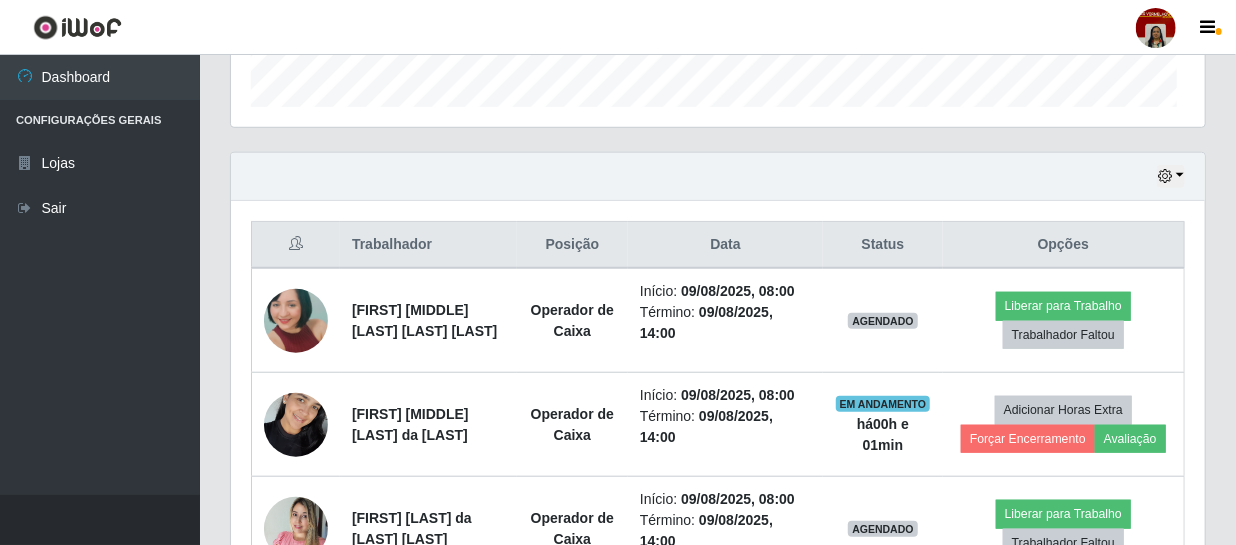 scroll, scrollTop: 999585, scrollLeft: 999025, axis: both 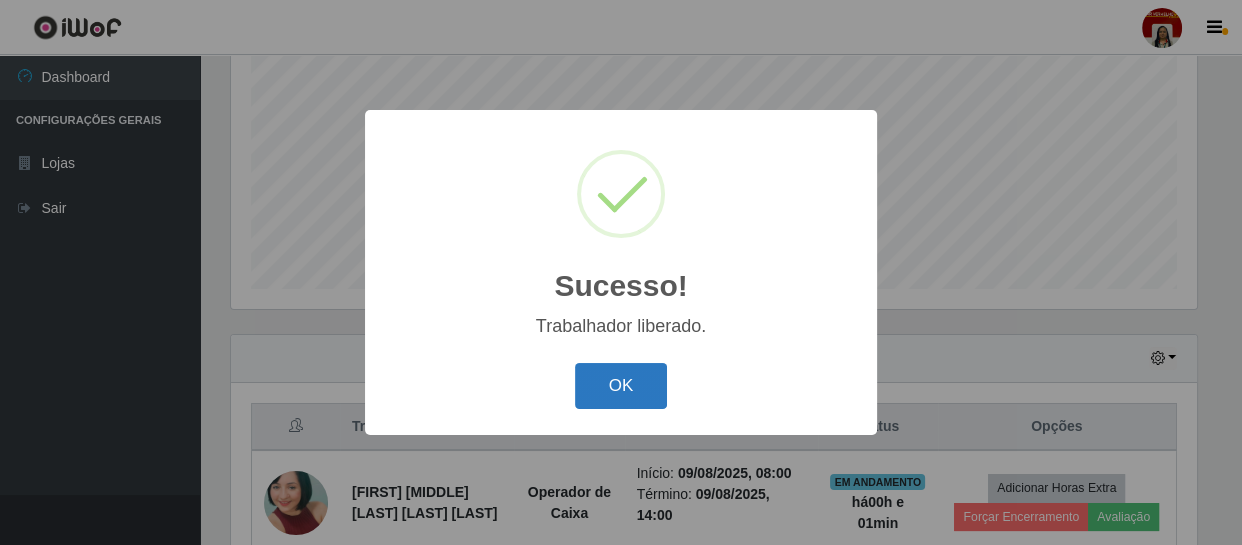click on "OK" at bounding box center (621, 386) 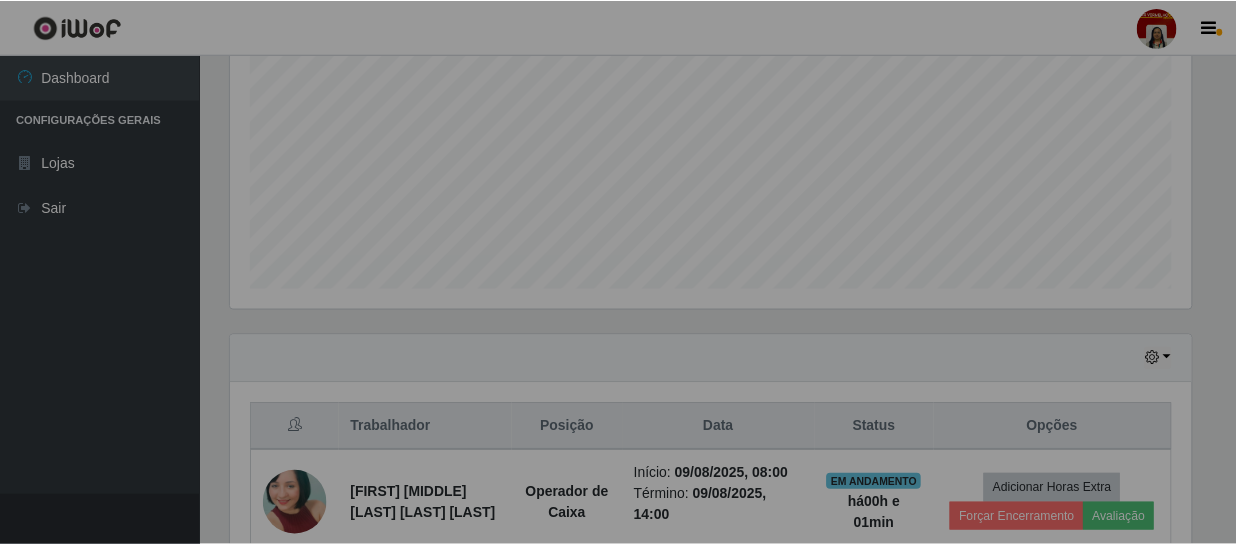 scroll, scrollTop: 999585, scrollLeft: 999025, axis: both 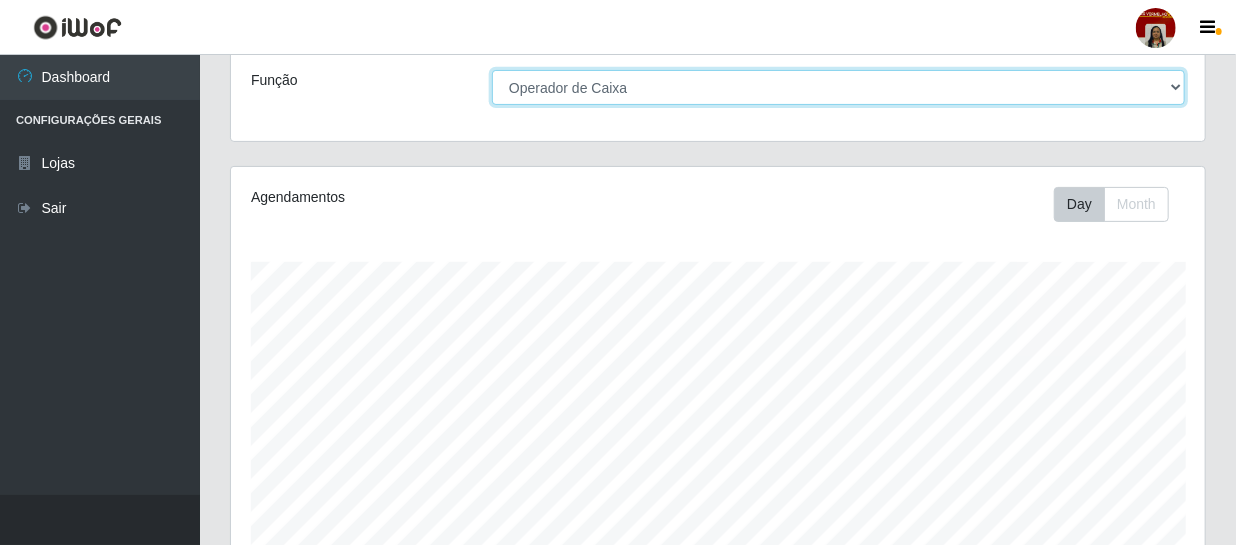 click on "[Selecione...] ASG ASG + ASG ++ Auxiliar de Depósito  Auxiliar de Depósito + Auxiliar de Depósito ++ Auxiliar de Estacionamento Auxiliar de Estacionamento + Auxiliar de Estacionamento ++ Balconista de Frios Balconista de Frios + Balconista de Padaria  Balconista de Padaria + Embalador Embalador + Embalador ++ Operador de Caixa Operador de Caixa + Operador de Caixa ++ Repositor  Repositor + Repositor ++ Repositor de Frios Repositor de Frios + Repositor de Frios ++ Repositor de Hortifruti Repositor de Hortifruti + Repositor de Hortifruti ++" at bounding box center [838, 87] 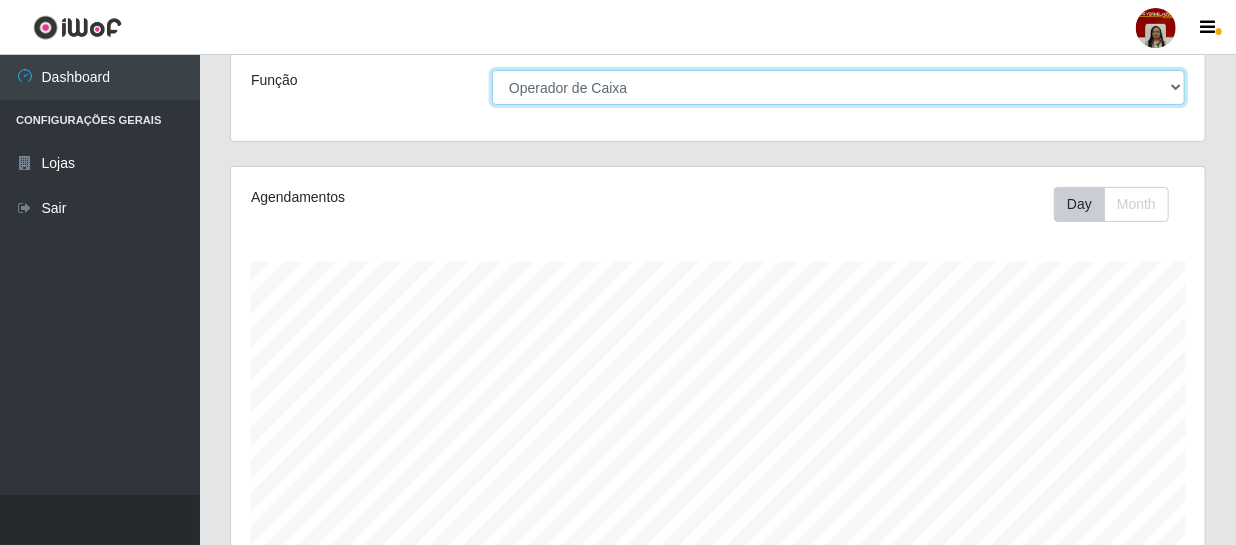 select on "1" 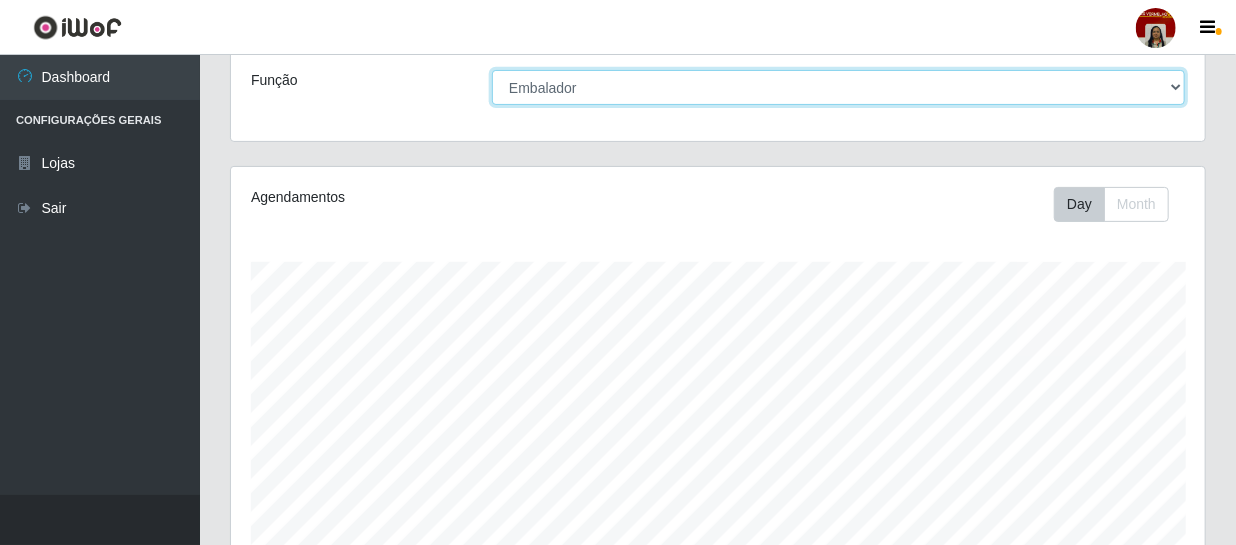 click on "[Selecione...] ASG ASG + ASG ++ Auxiliar de Depósito  Auxiliar de Depósito + Auxiliar de Depósito ++ Auxiliar de Estacionamento Auxiliar de Estacionamento + Auxiliar de Estacionamento ++ Balconista de Frios Balconista de Frios + Balconista de Padaria  Balconista de Padaria + Embalador Embalador + Embalador ++ Operador de Caixa Operador de Caixa + Operador de Caixa ++ Repositor  Repositor + Repositor ++ Repositor de Frios Repositor de Frios + Repositor de Frios ++ Repositor de Hortifruti Repositor de Hortifruti + Repositor de Hortifruti ++" at bounding box center (838, 87) 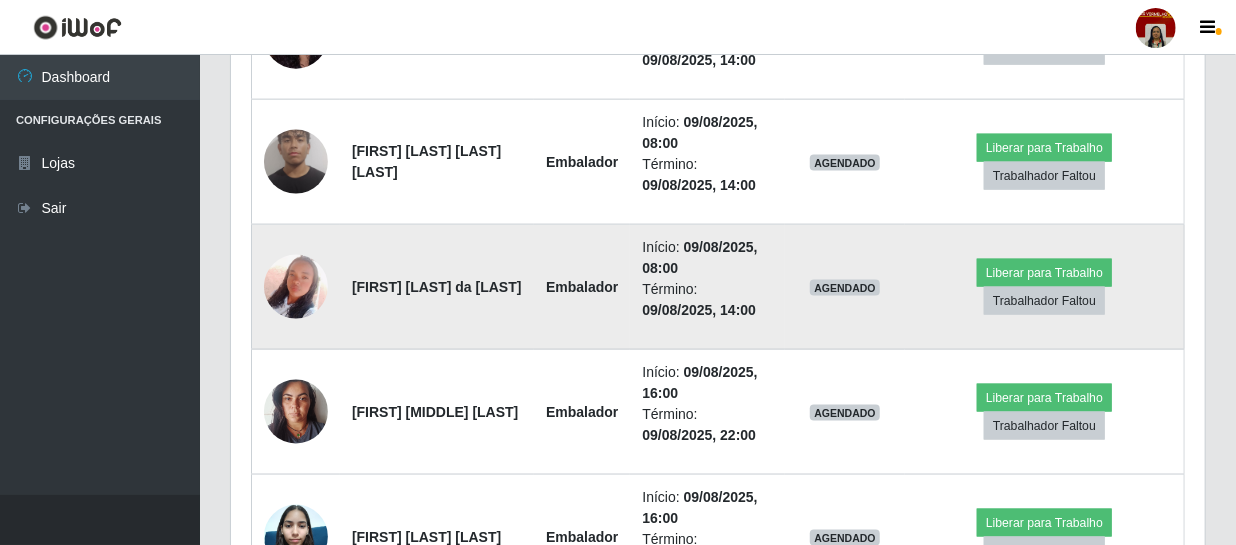 scroll, scrollTop: 1153, scrollLeft: 0, axis: vertical 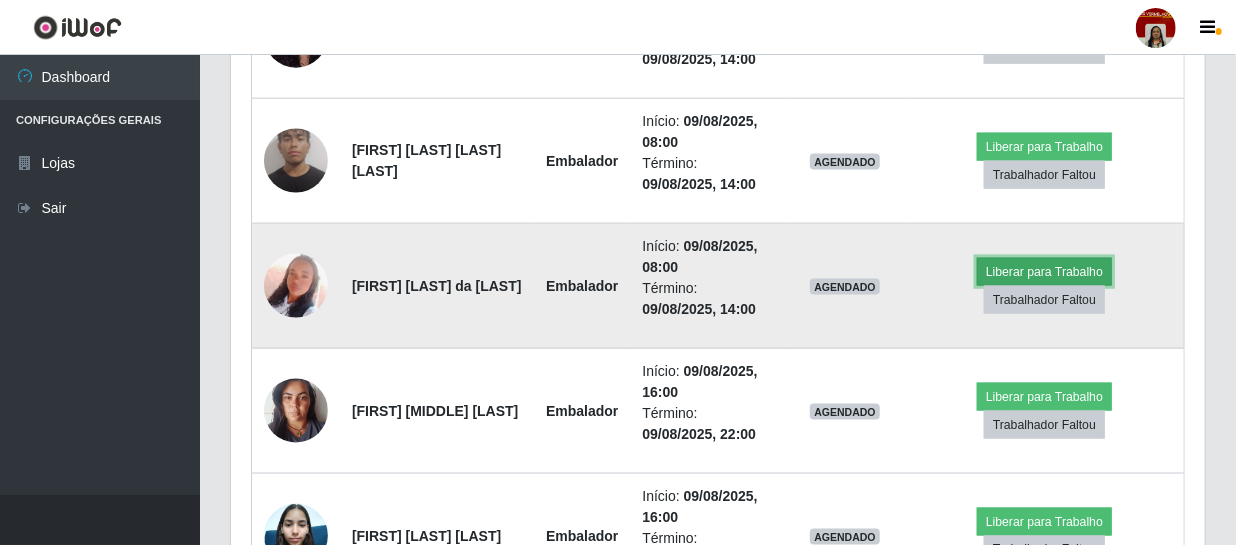 click on "Liberar para Trabalho" at bounding box center (1044, 272) 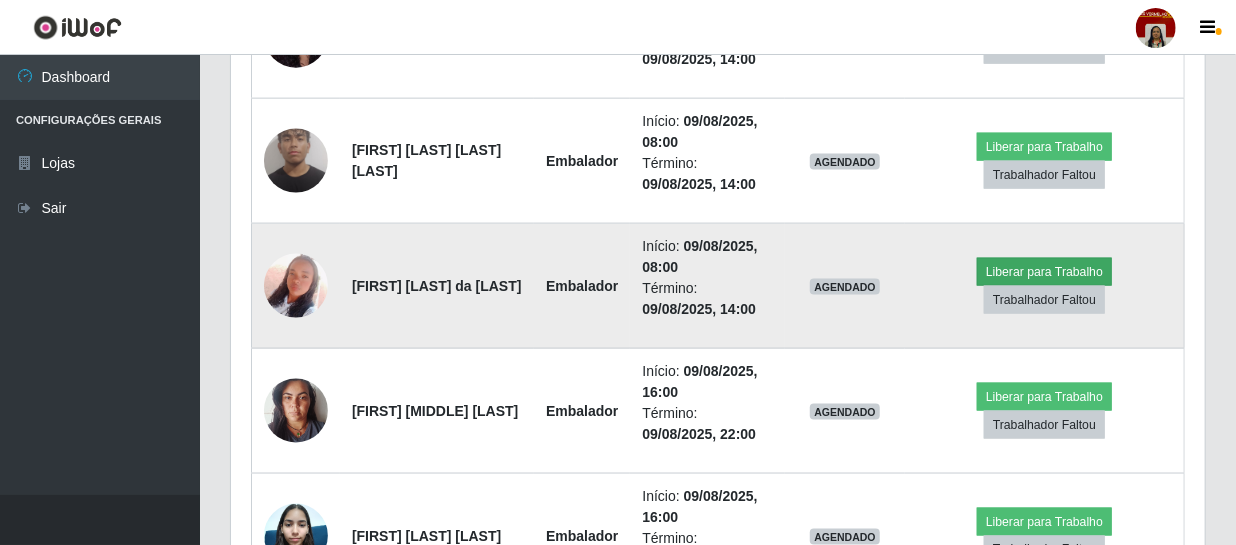 scroll, scrollTop: 999585, scrollLeft: 999033, axis: both 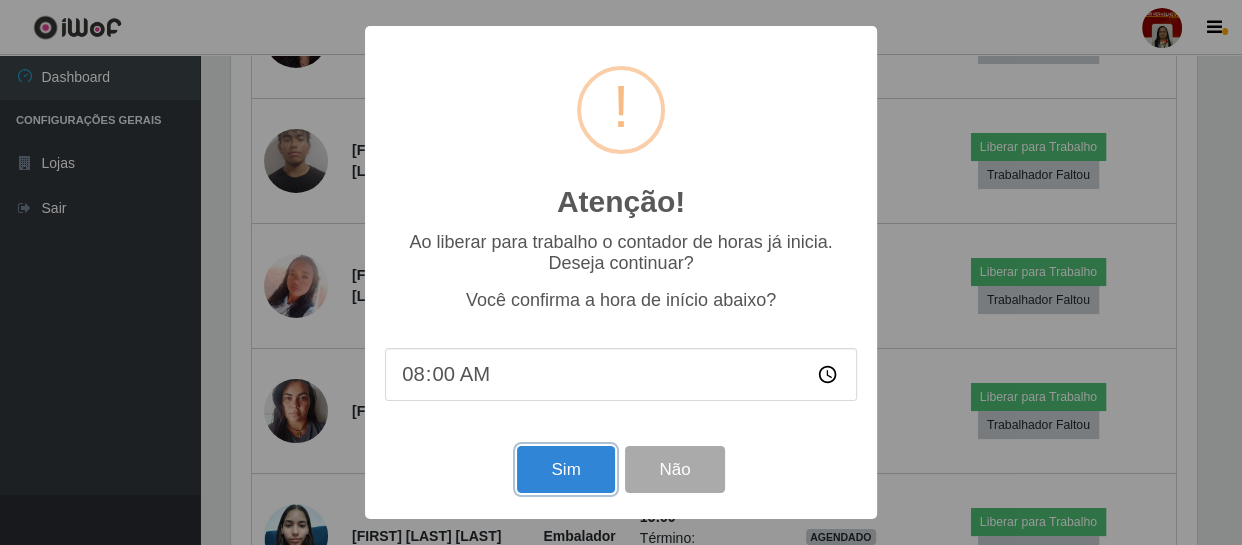 click on "Sim" at bounding box center (565, 469) 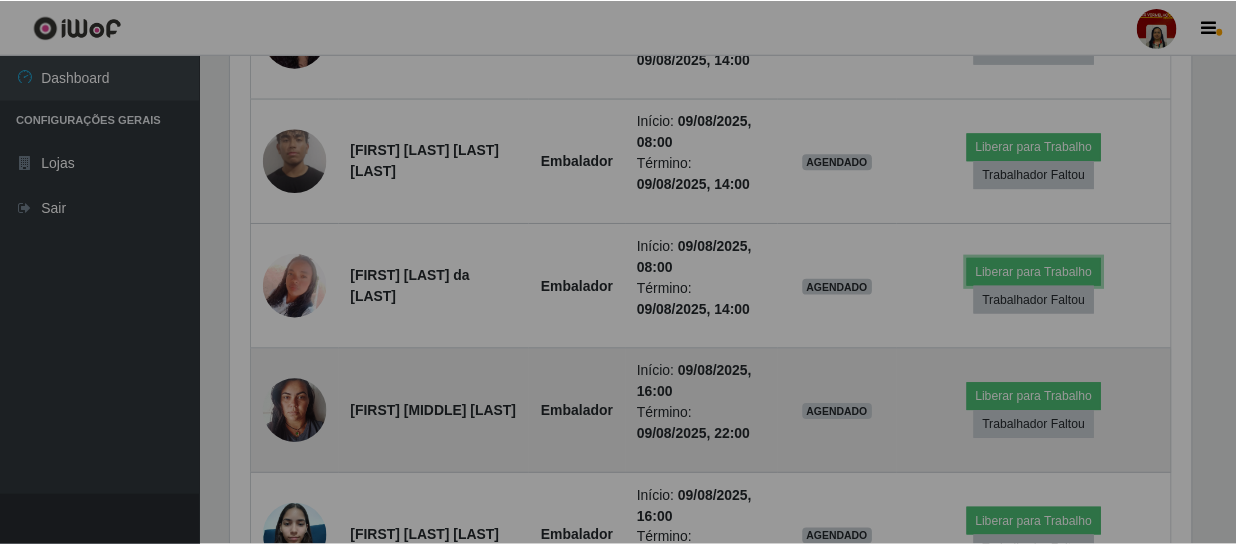 scroll 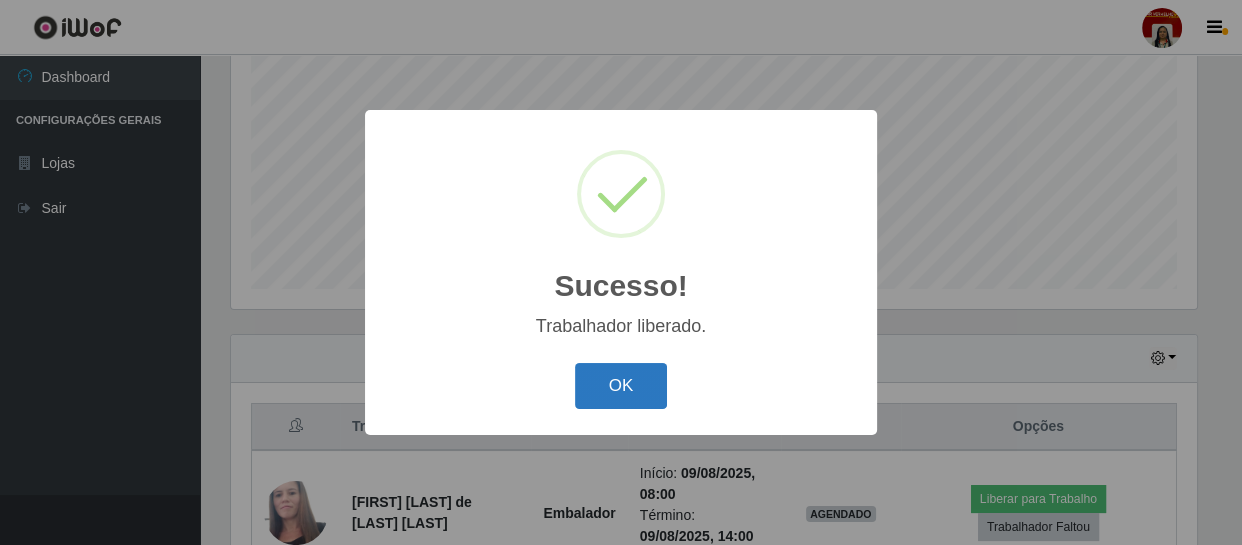 click on "OK" at bounding box center (621, 386) 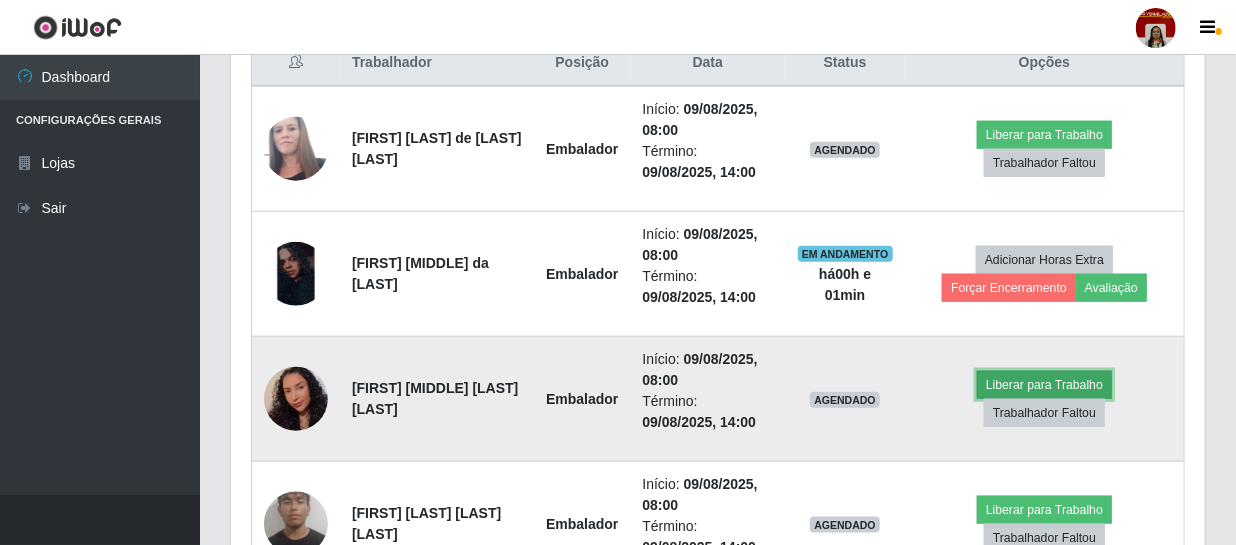 click on "Liberar para Trabalho" at bounding box center [1044, 385] 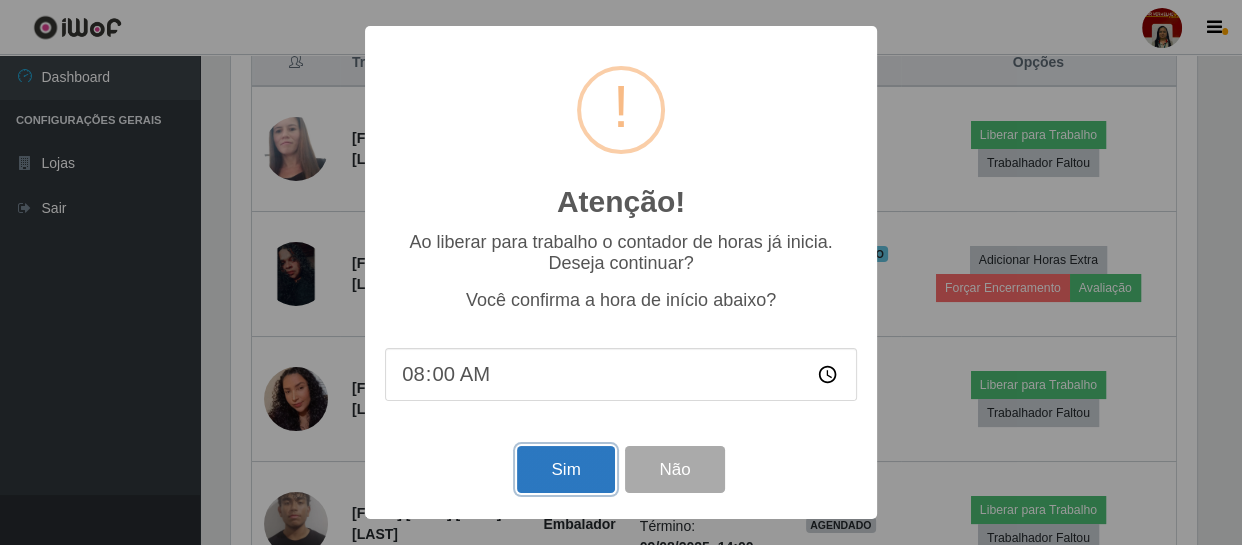 click on "Sim" at bounding box center [565, 469] 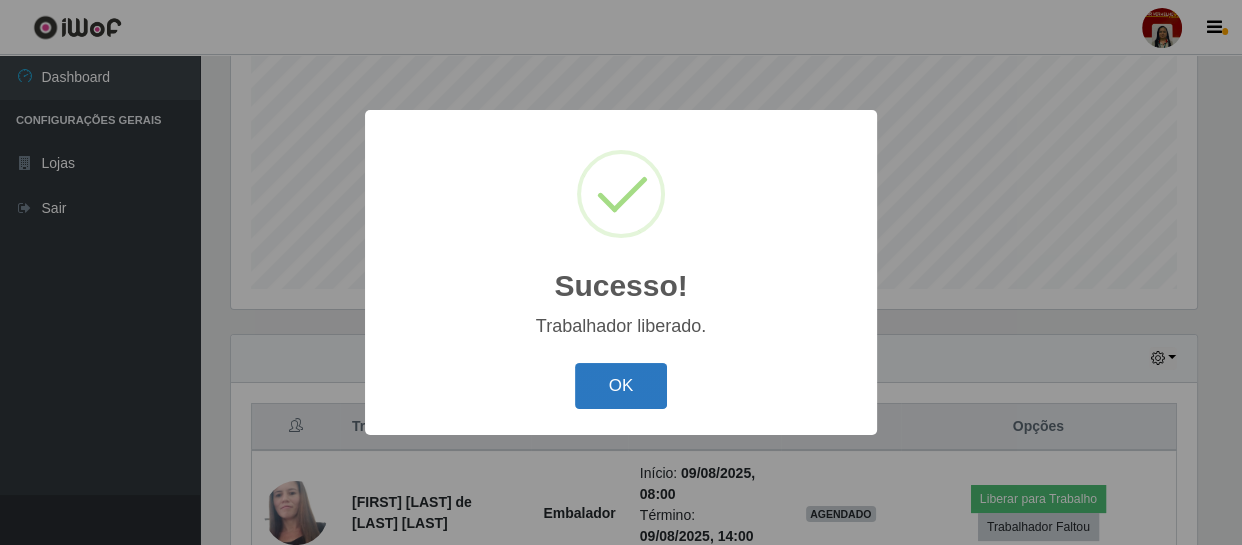 click on "OK" at bounding box center [621, 386] 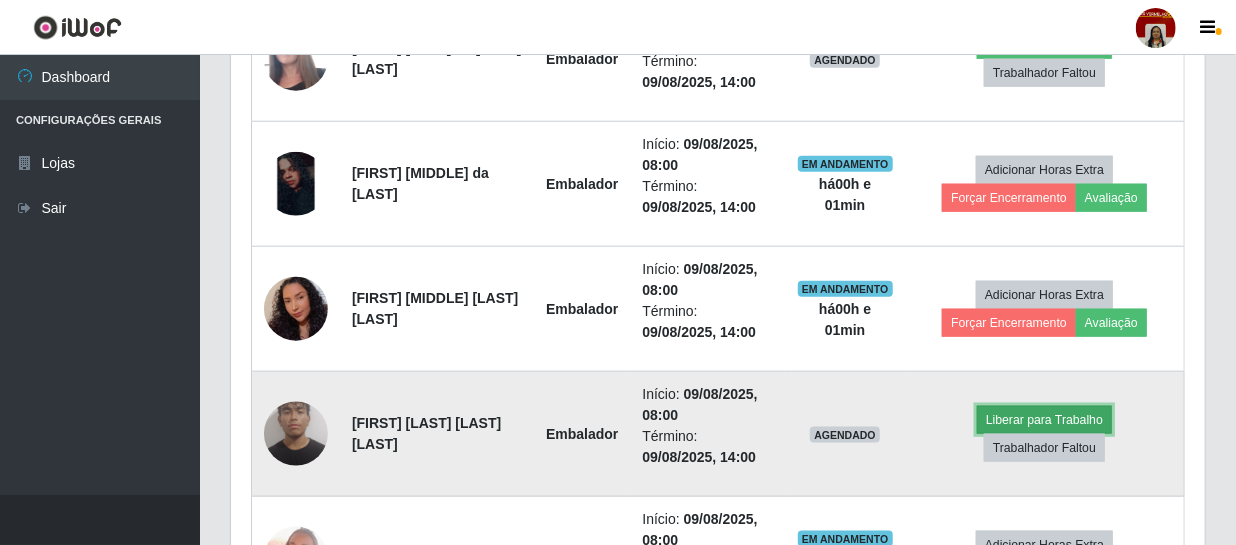 click on "Liberar para Trabalho" at bounding box center (1044, 420) 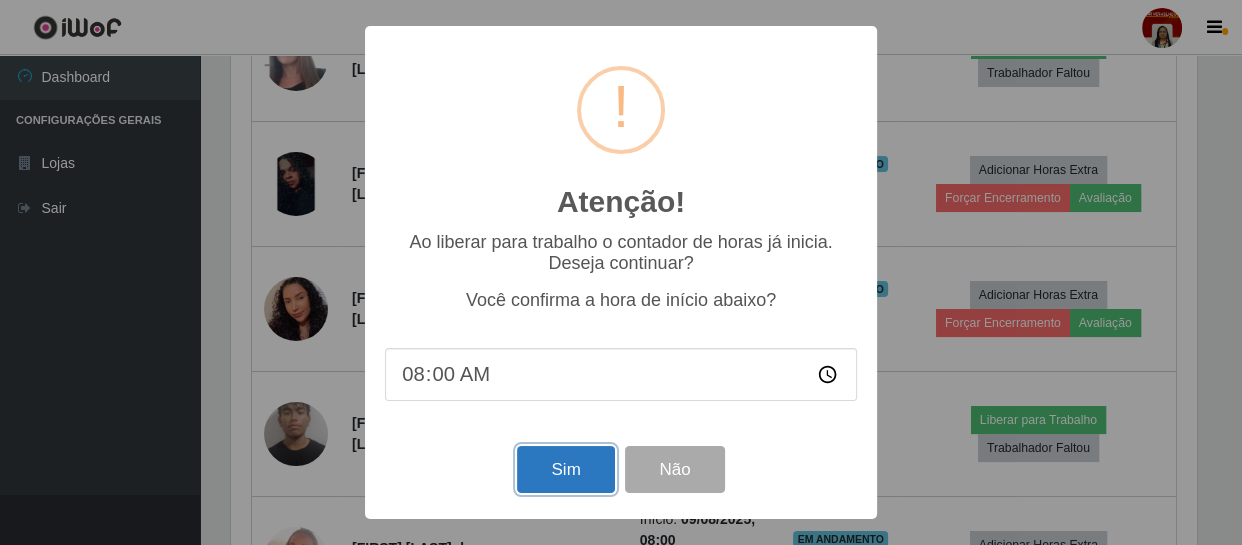 click on "Sim" at bounding box center (565, 469) 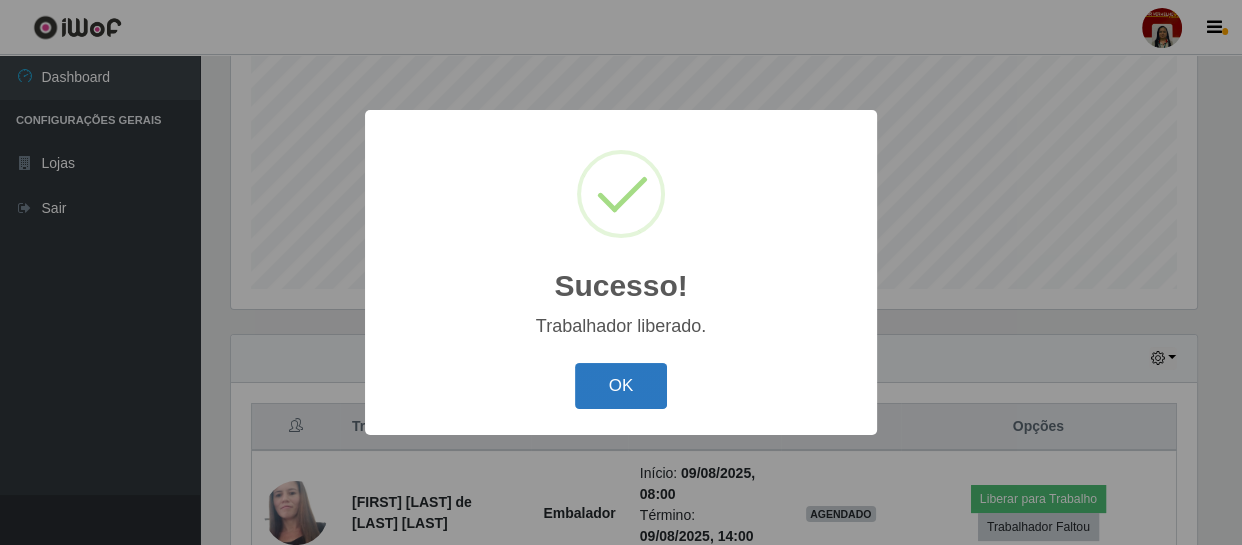 click on "OK" at bounding box center (621, 386) 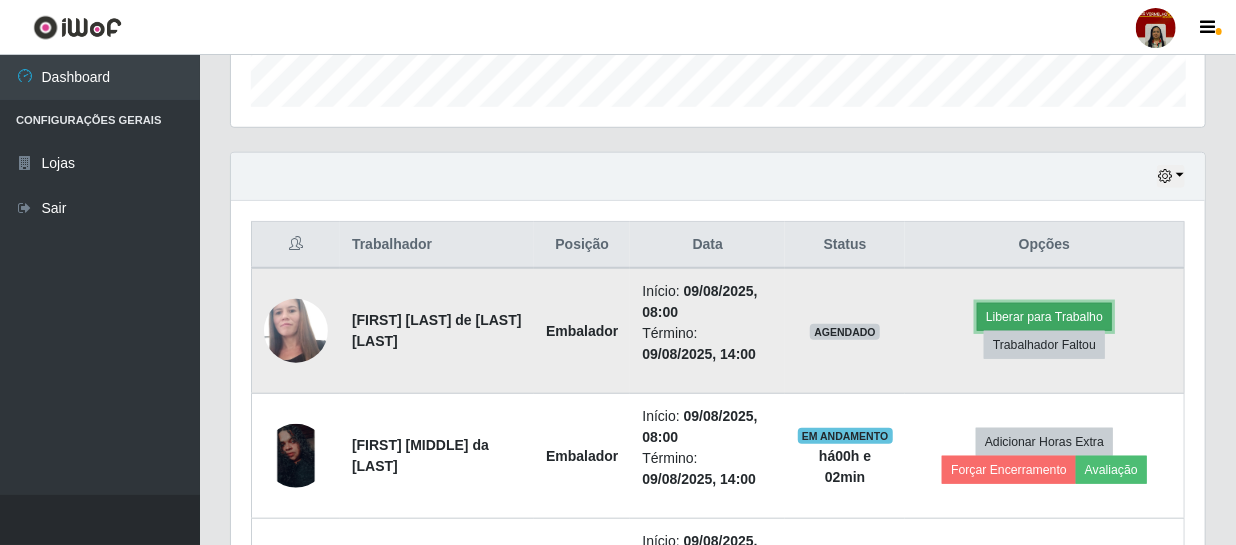 click on "Liberar para Trabalho" at bounding box center (1044, 317) 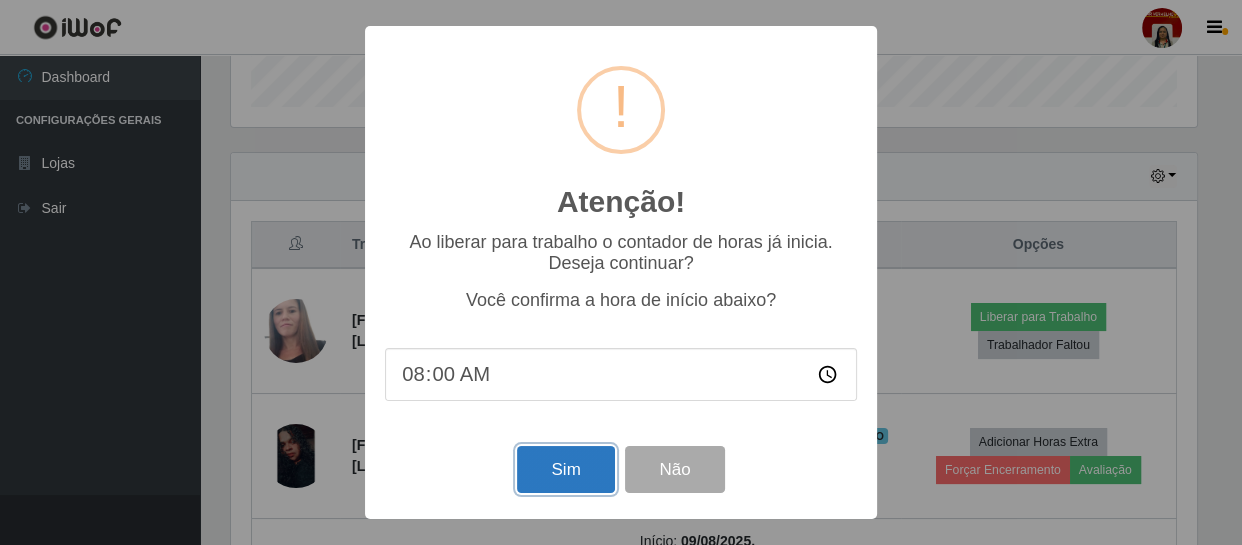 click on "Sim" at bounding box center (565, 469) 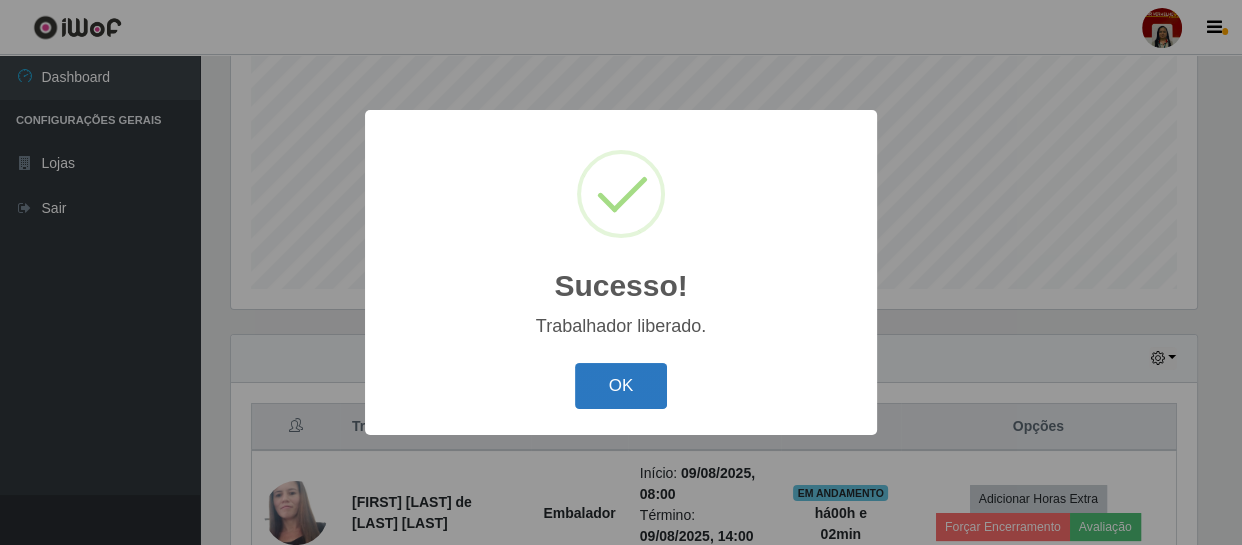 click on "OK" at bounding box center [621, 386] 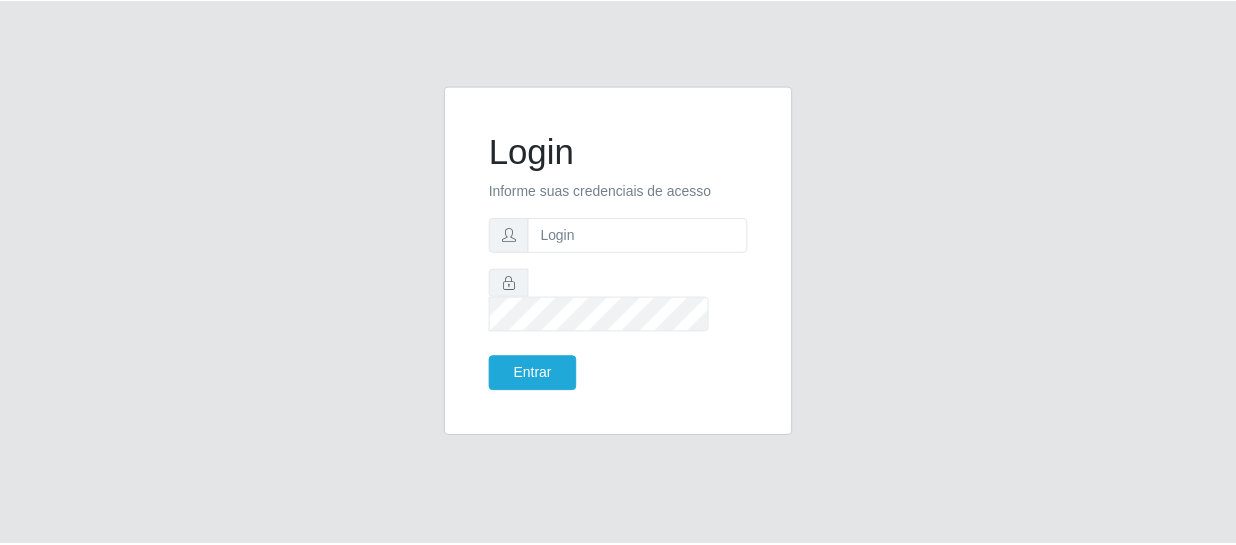scroll, scrollTop: 0, scrollLeft: 0, axis: both 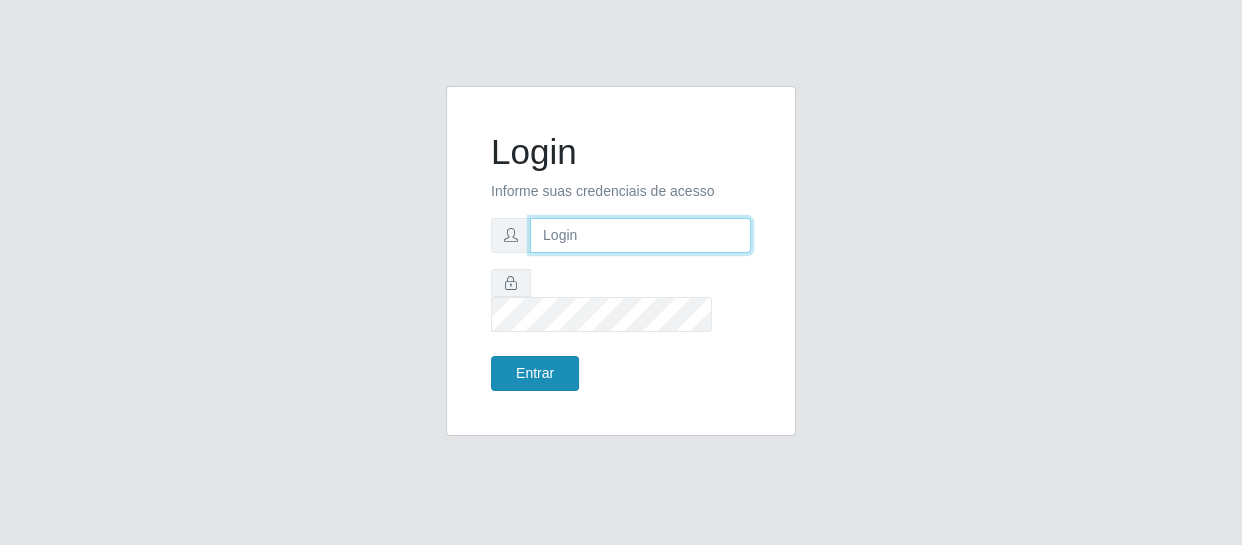type on "[EMAIL]" 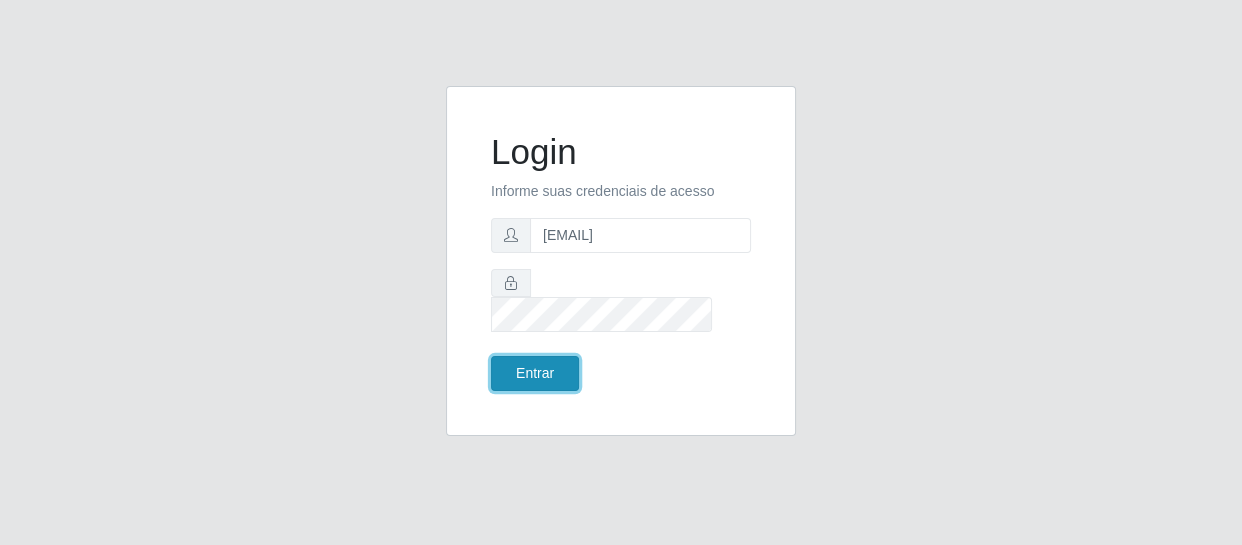 click on "Entrar" at bounding box center (535, 373) 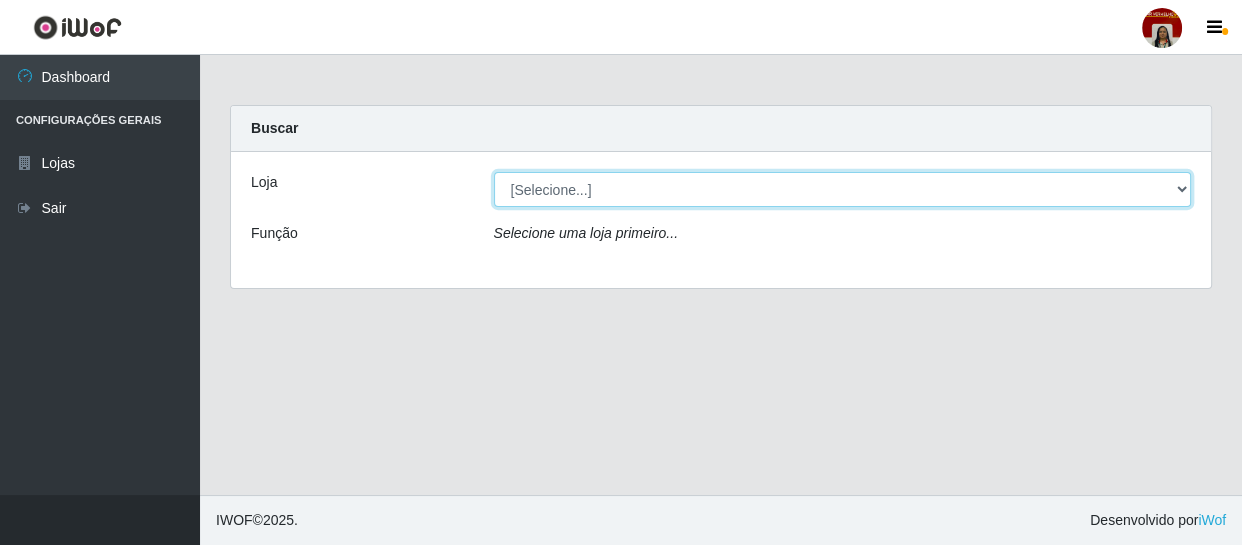 click on "[Selecione...] Mar Vermelho - Loja 04" at bounding box center [843, 189] 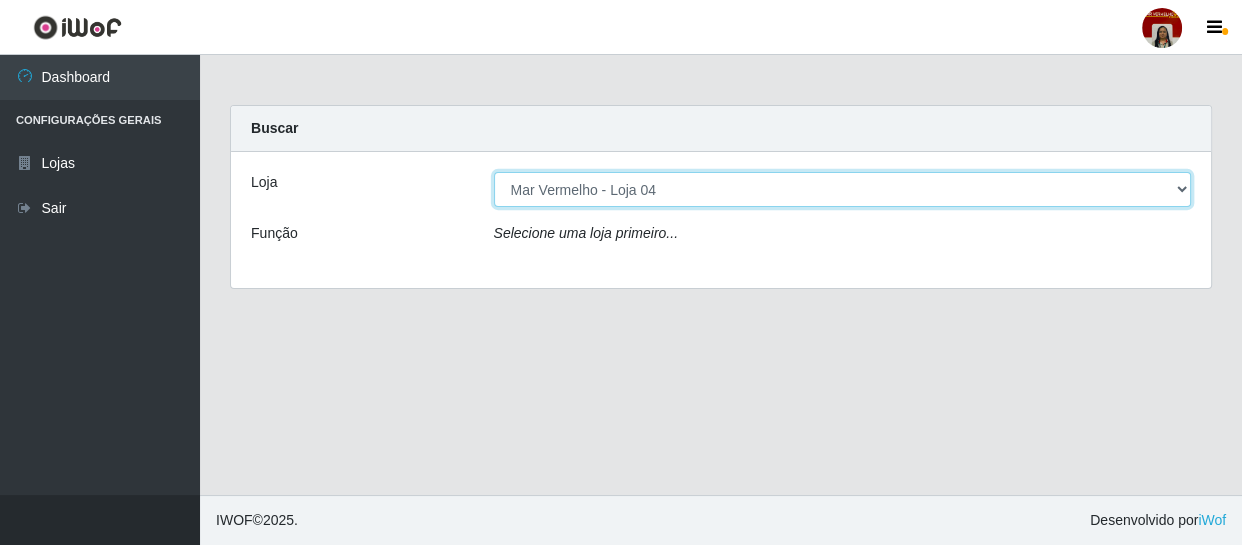 click on "[Selecione...] Mar Vermelho - Loja 04" at bounding box center [843, 189] 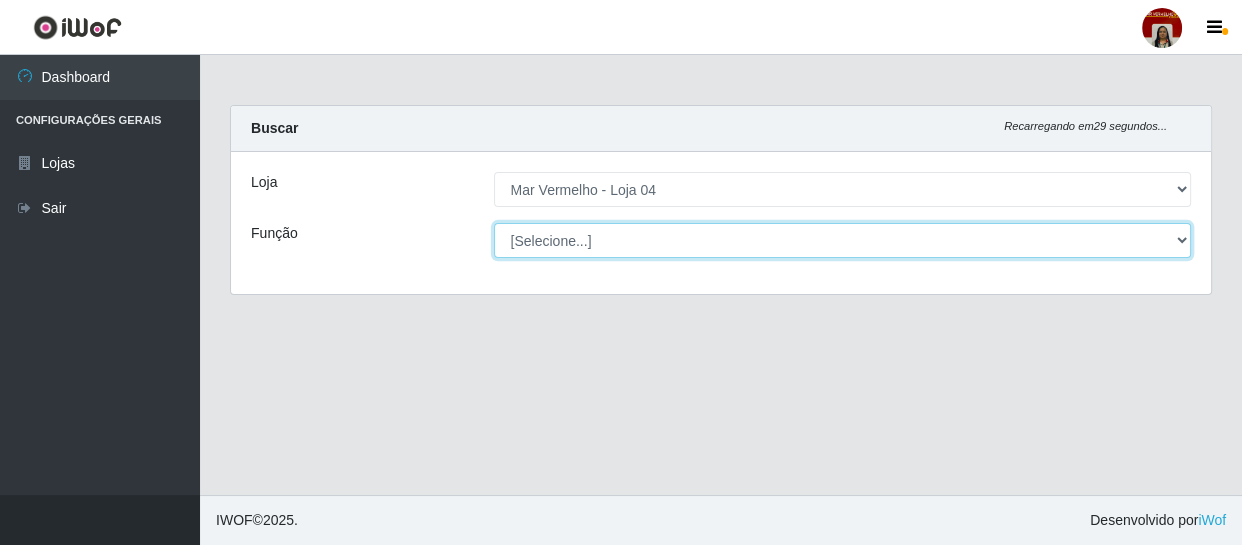 click on "[Selecione...] ASG ASG + ASG ++ Auxiliar de Depósito  Auxiliar de Depósito + Auxiliar de Depósito ++ Auxiliar de Estacionamento Auxiliar de Estacionamento + Auxiliar de Estacionamento ++ Balconista de Frios Balconista de Frios + Balconista de Padaria  Balconista de Padaria + Embalador Embalador + Embalador ++ Operador de Caixa Operador de Caixa + Operador de Caixa ++ Repositor  Repositor + Repositor ++ Repositor de Frios Repositor de Frios + Repositor de Frios ++ Repositor de Hortifruti Repositor de Hortifruti + Repositor de Hortifruti ++" at bounding box center (843, 240) 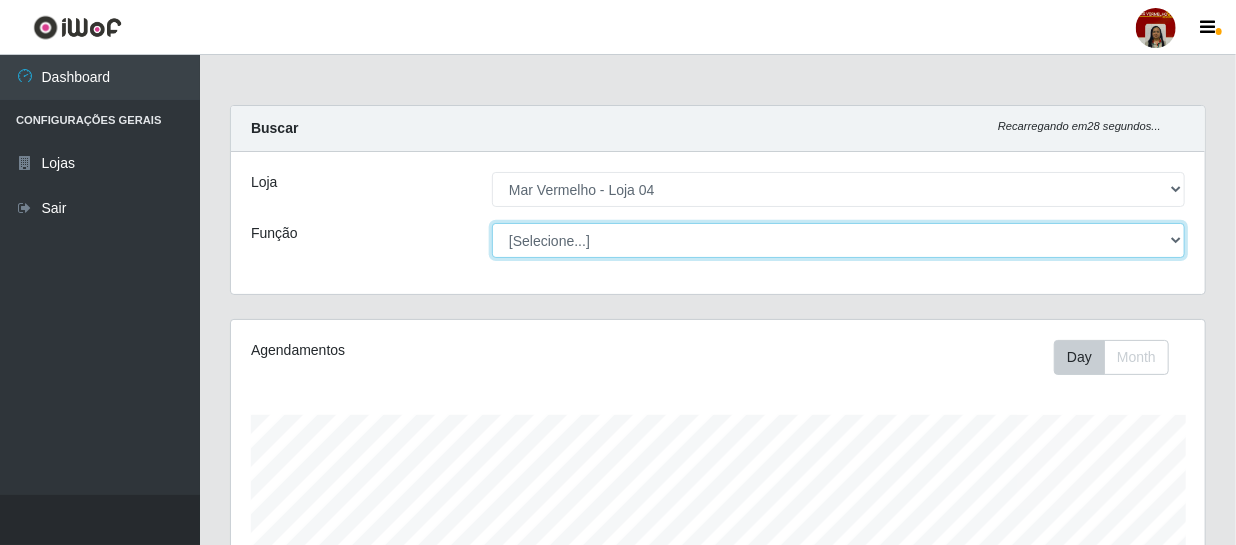 scroll, scrollTop: 999585, scrollLeft: 999025, axis: both 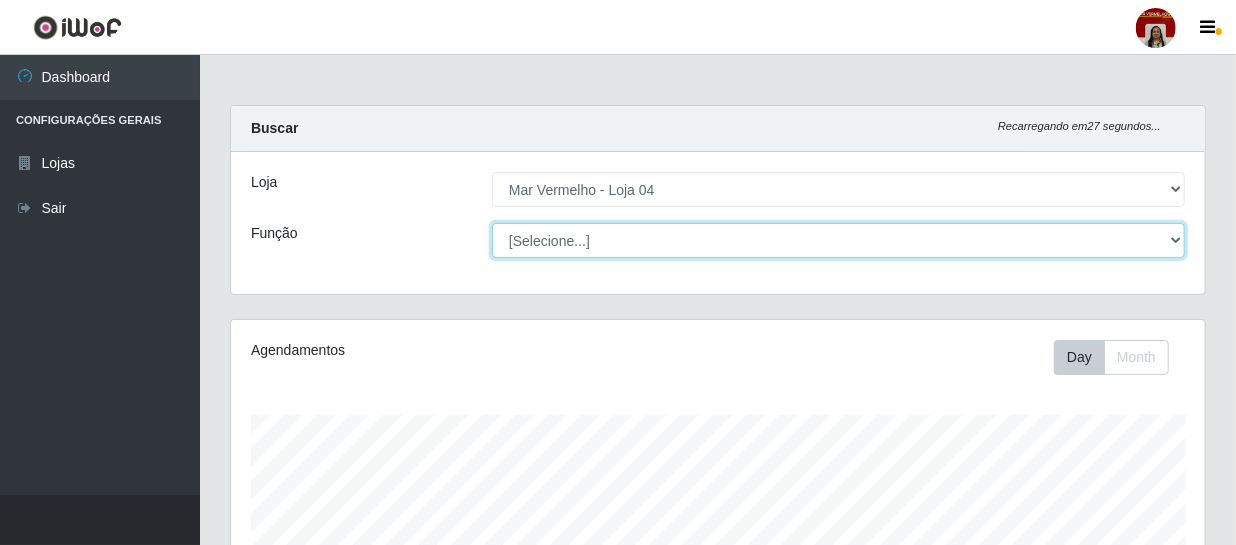 select on "22" 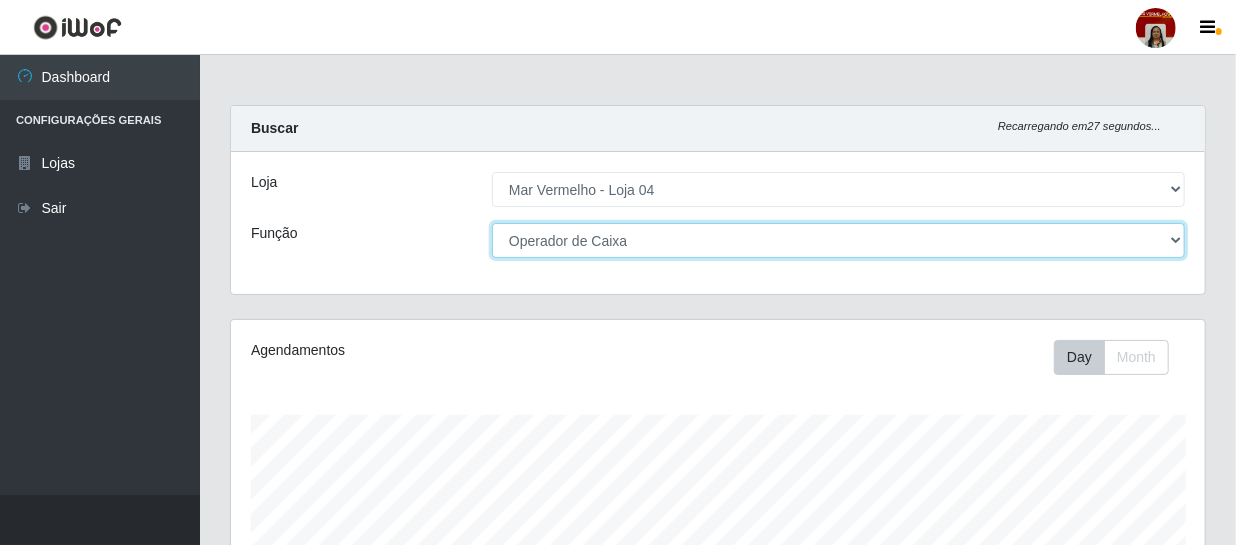 click on "[Selecione...] ASG ASG + ASG ++ Auxiliar de Depósito  Auxiliar de Depósito + Auxiliar de Depósito ++ Auxiliar de Estacionamento Auxiliar de Estacionamento + Auxiliar de Estacionamento ++ Balconista de Frios Balconista de Frios + Balconista de Padaria  Balconista de Padaria + Embalador Embalador + Embalador ++ Operador de Caixa Operador de Caixa + Operador de Caixa ++ Repositor  Repositor + Repositor ++ Repositor de Frios Repositor de Frios + Repositor de Frios ++ Repositor de Hortifruti Repositor de Hortifruti + Repositor de Hortifruti ++" at bounding box center (838, 240) 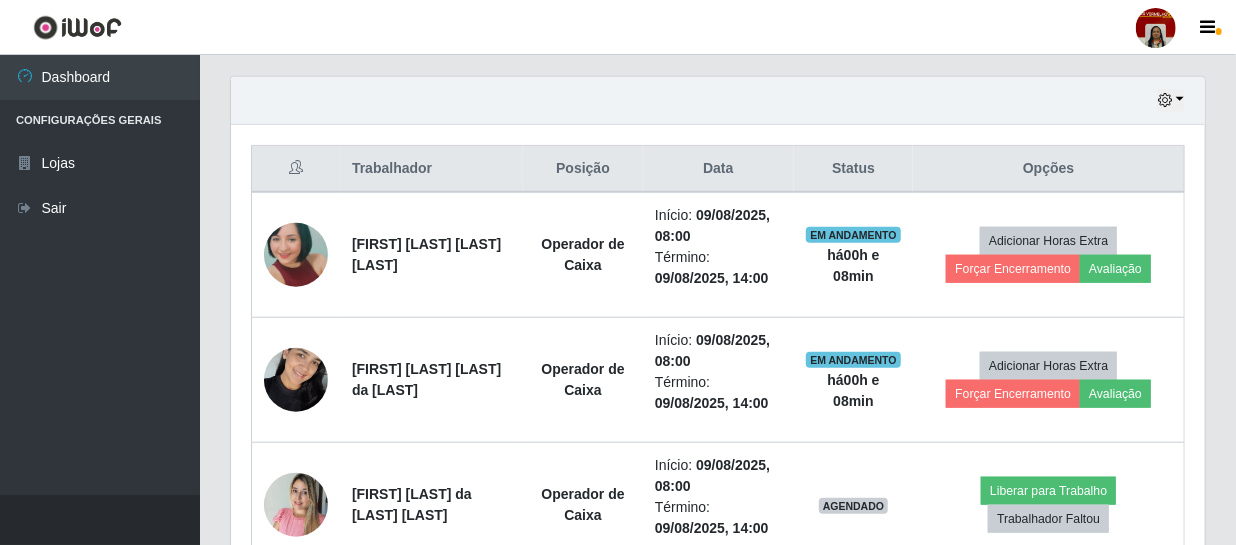 scroll, scrollTop: 818, scrollLeft: 0, axis: vertical 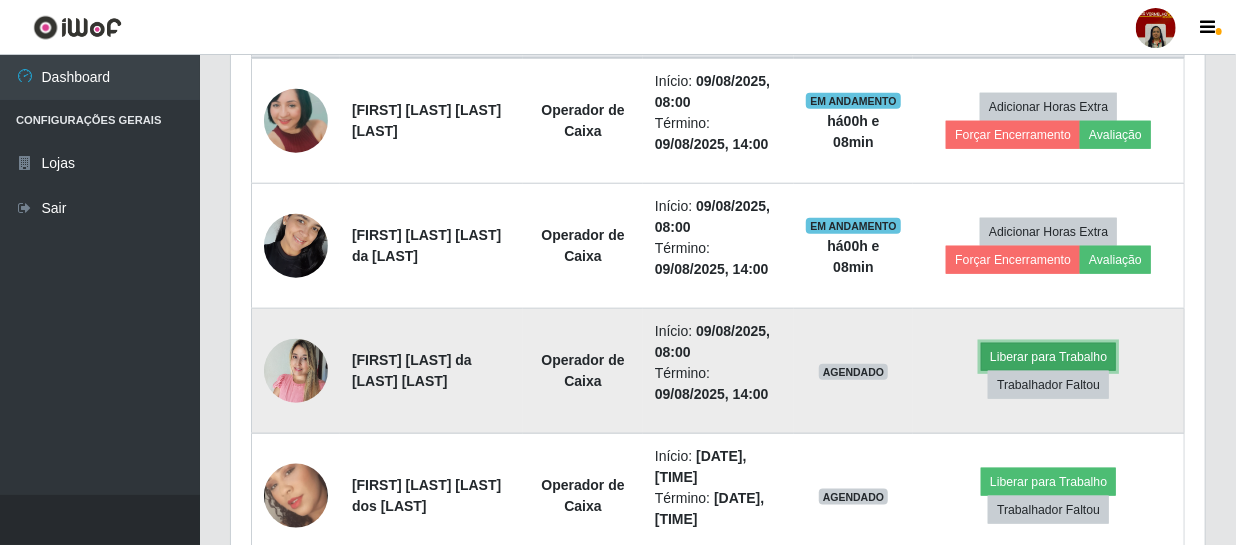 click on "Liberar para Trabalho" at bounding box center [1048, 357] 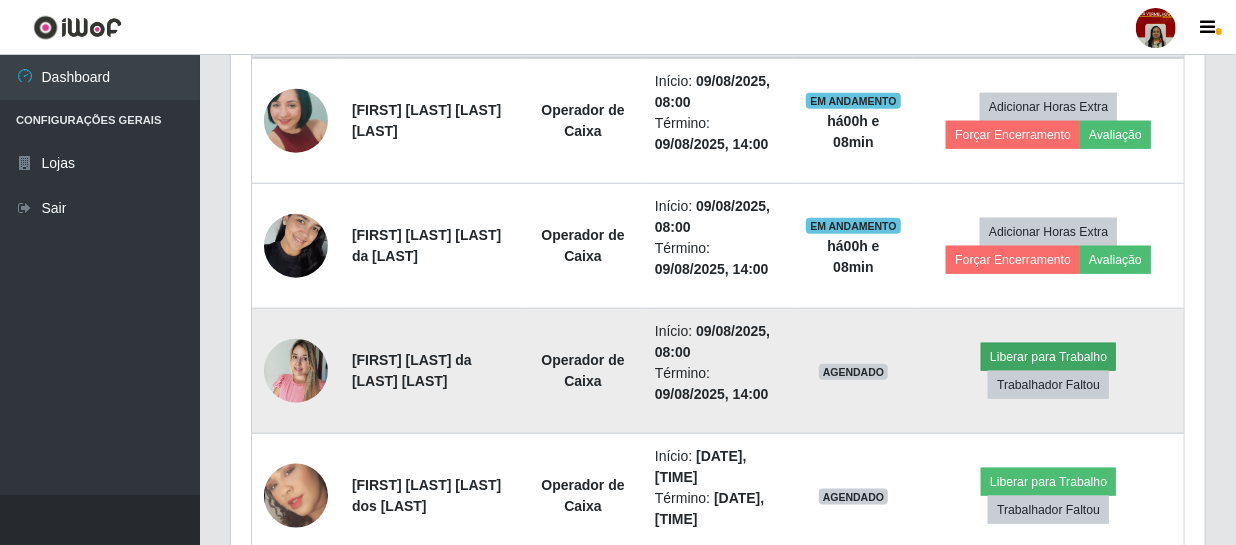 scroll, scrollTop: 999585, scrollLeft: 999033, axis: both 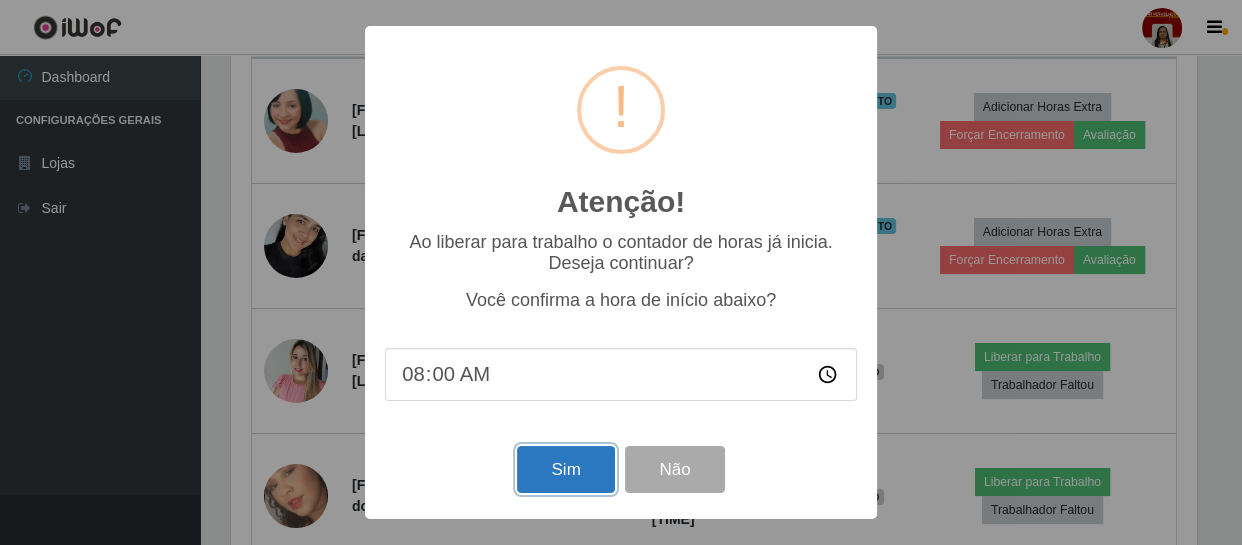 click on "Sim" at bounding box center (565, 469) 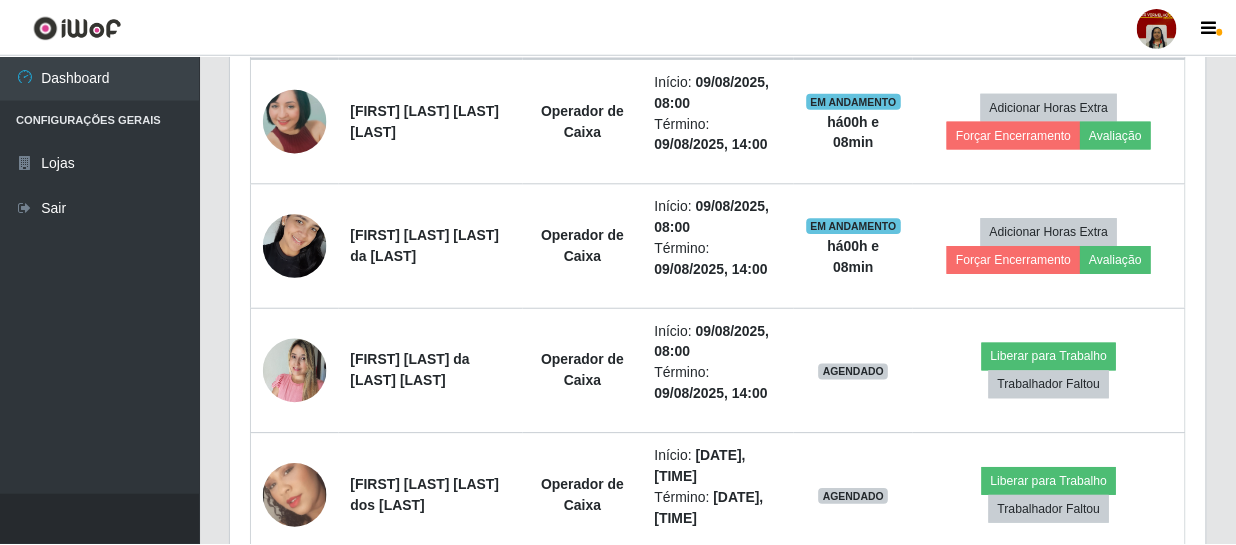 scroll, scrollTop: 999585, scrollLeft: 999025, axis: both 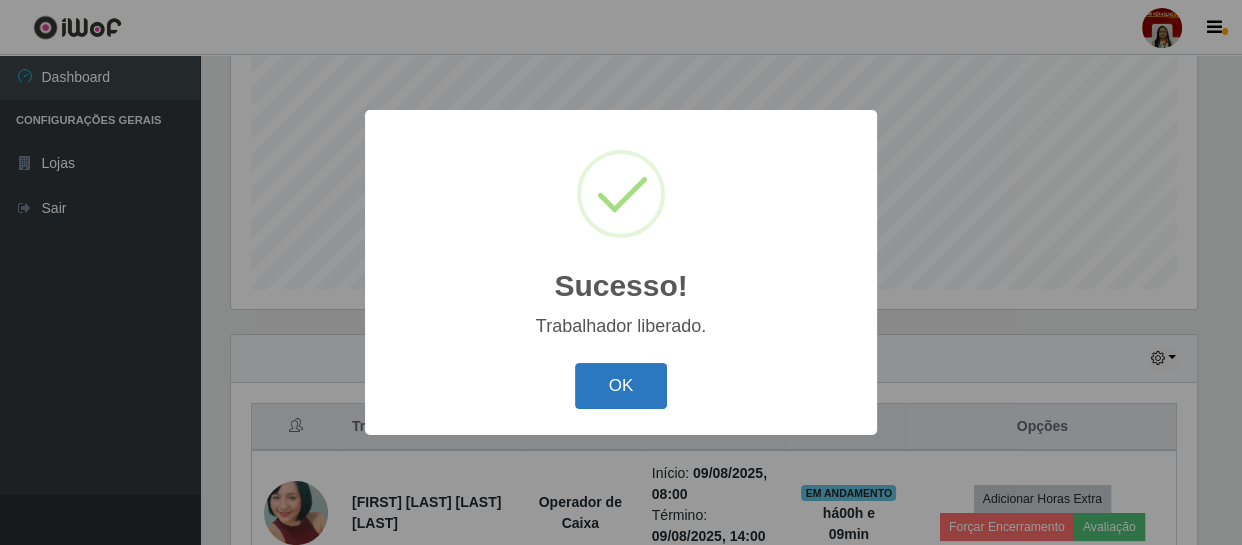 click on "OK" at bounding box center (621, 386) 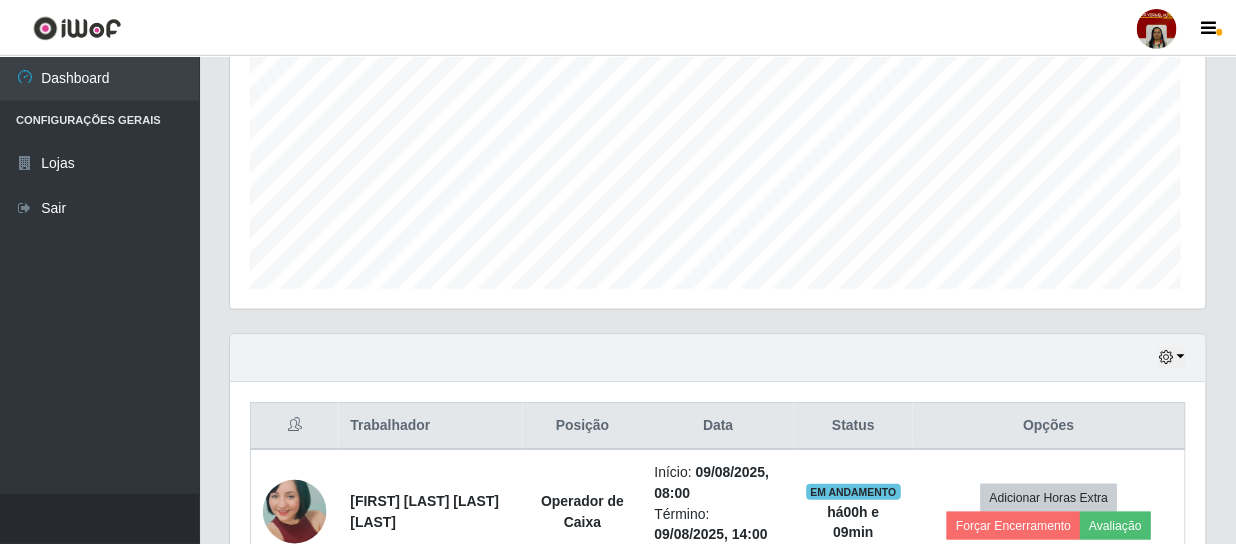 scroll, scrollTop: 999585, scrollLeft: 999025, axis: both 